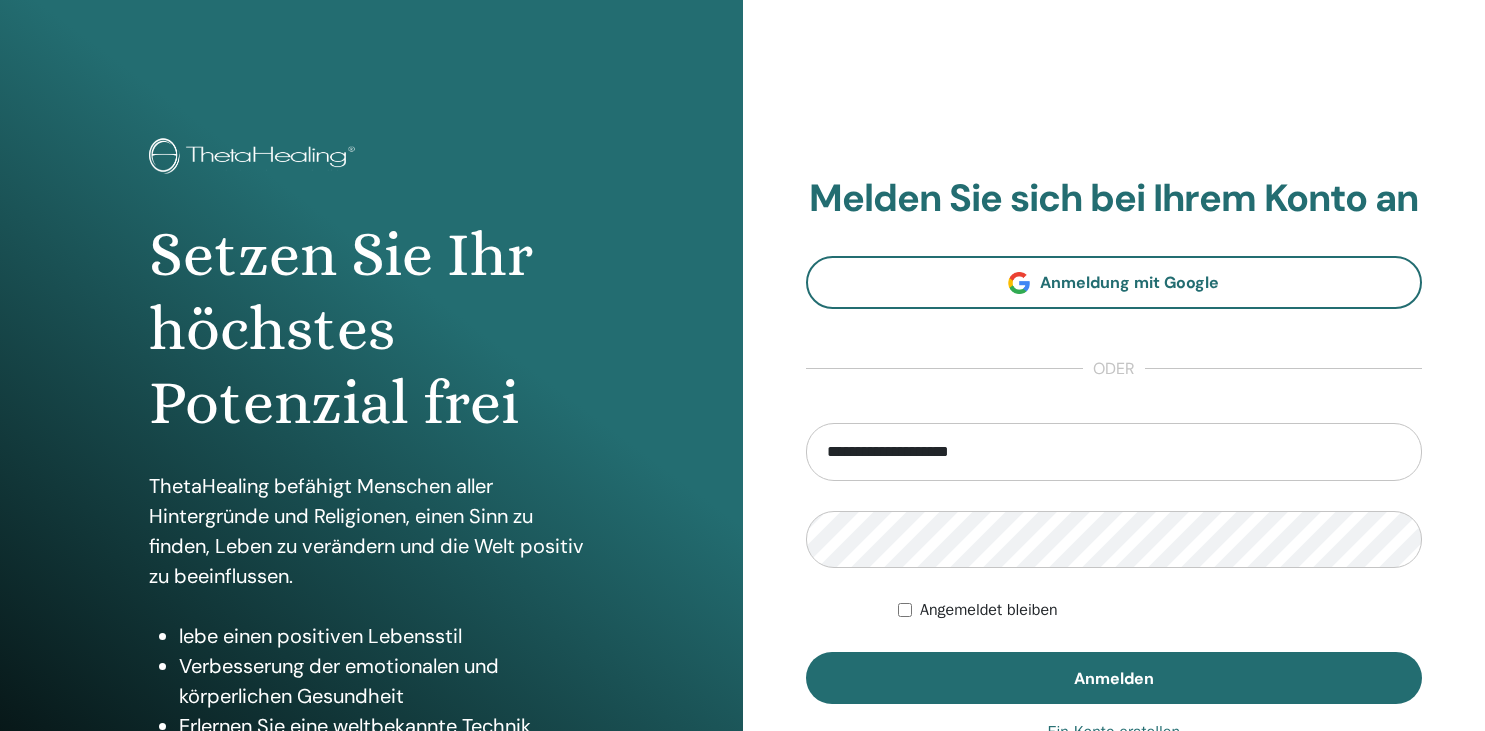 scroll, scrollTop: 0, scrollLeft: 0, axis: both 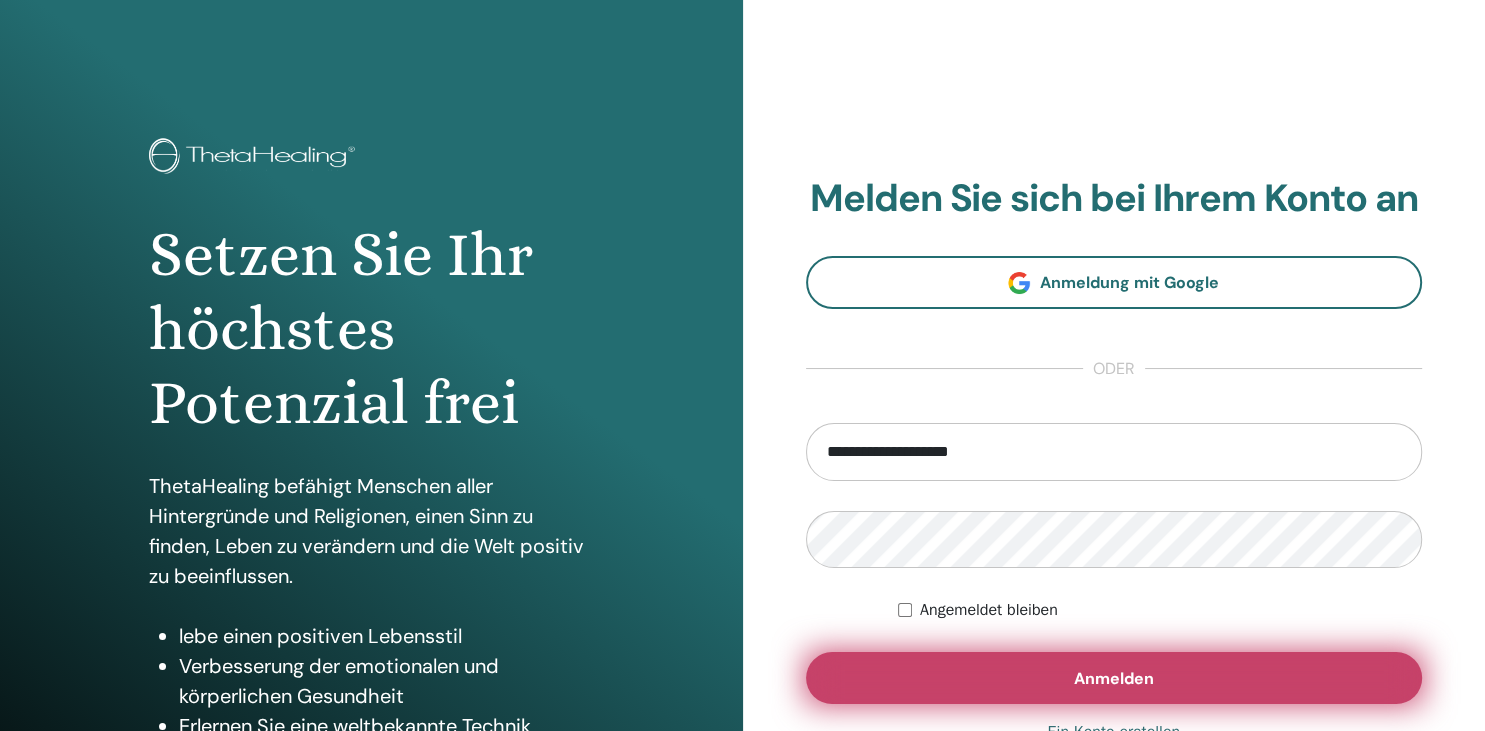 type on "**********" 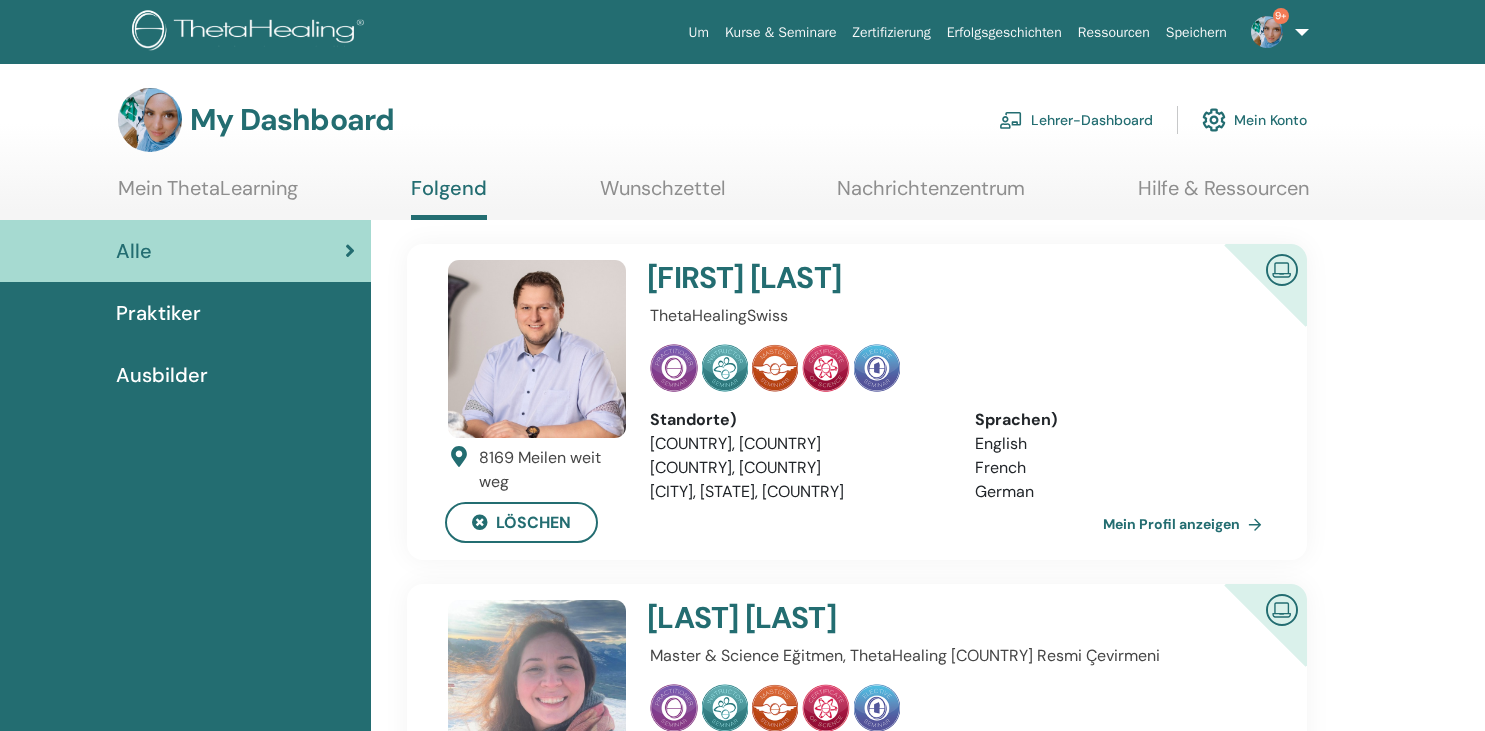 scroll, scrollTop: 0, scrollLeft: 0, axis: both 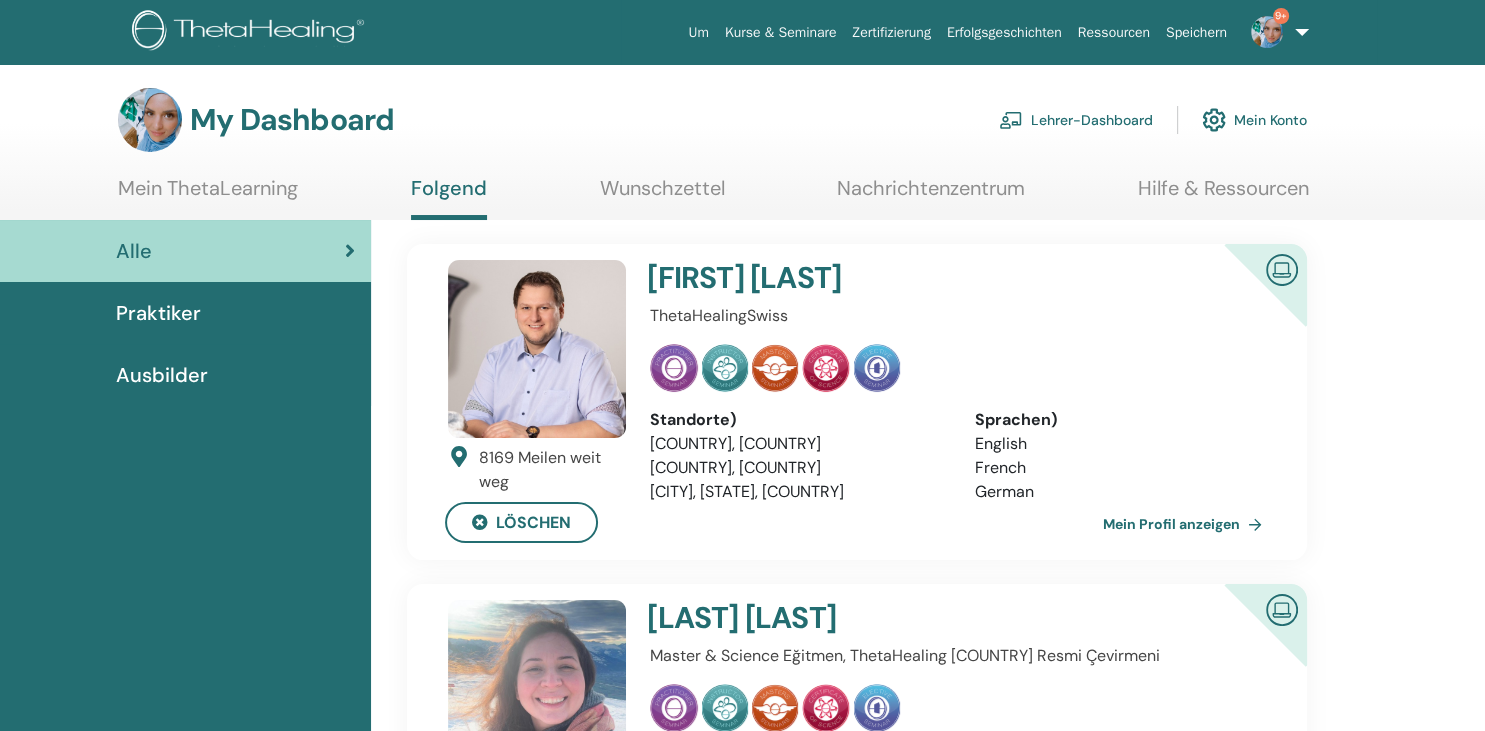 click on "Lehrer-Dashboard" at bounding box center (1076, 120) 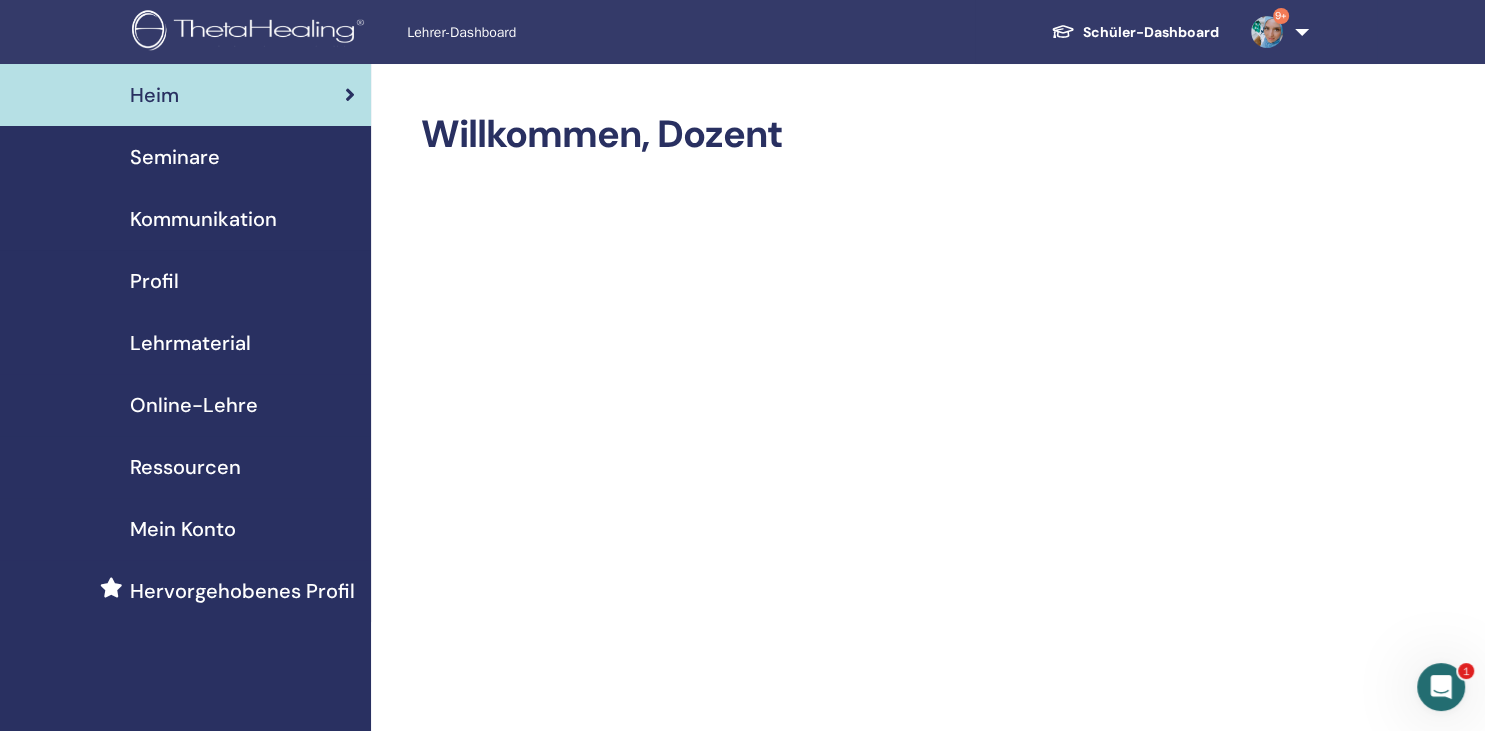 scroll, scrollTop: 0, scrollLeft: 0, axis: both 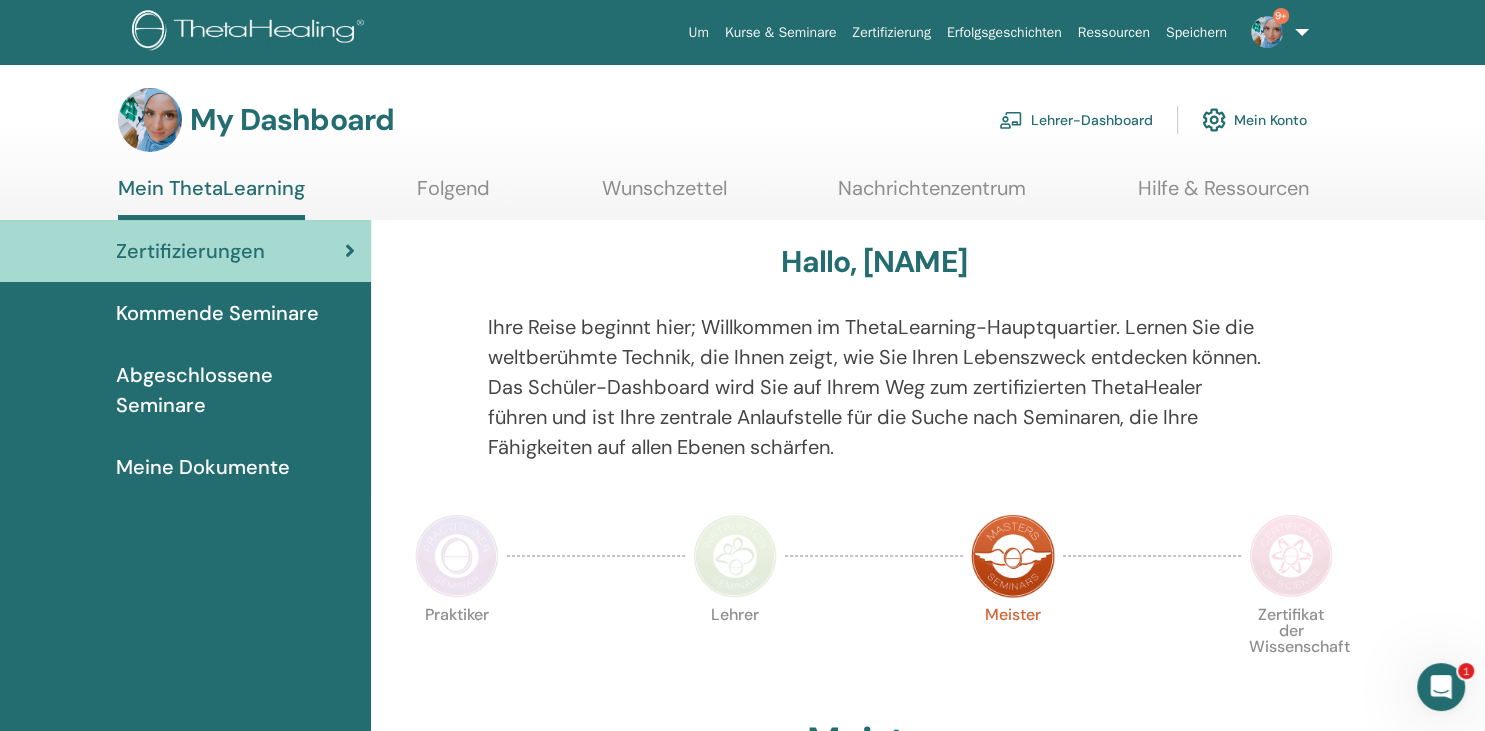 click on "Lehrer-Dashboard" at bounding box center [1076, 120] 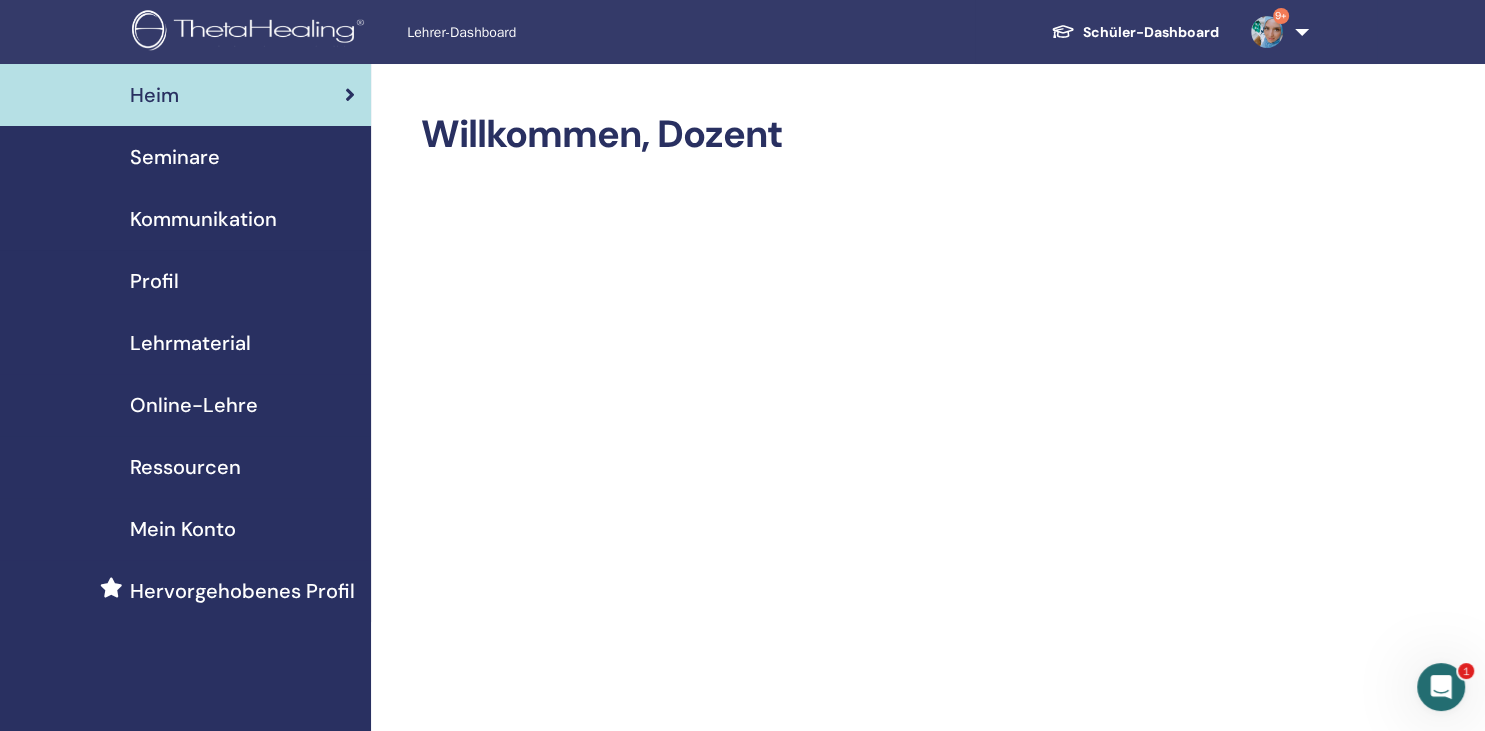 scroll, scrollTop: 0, scrollLeft: 0, axis: both 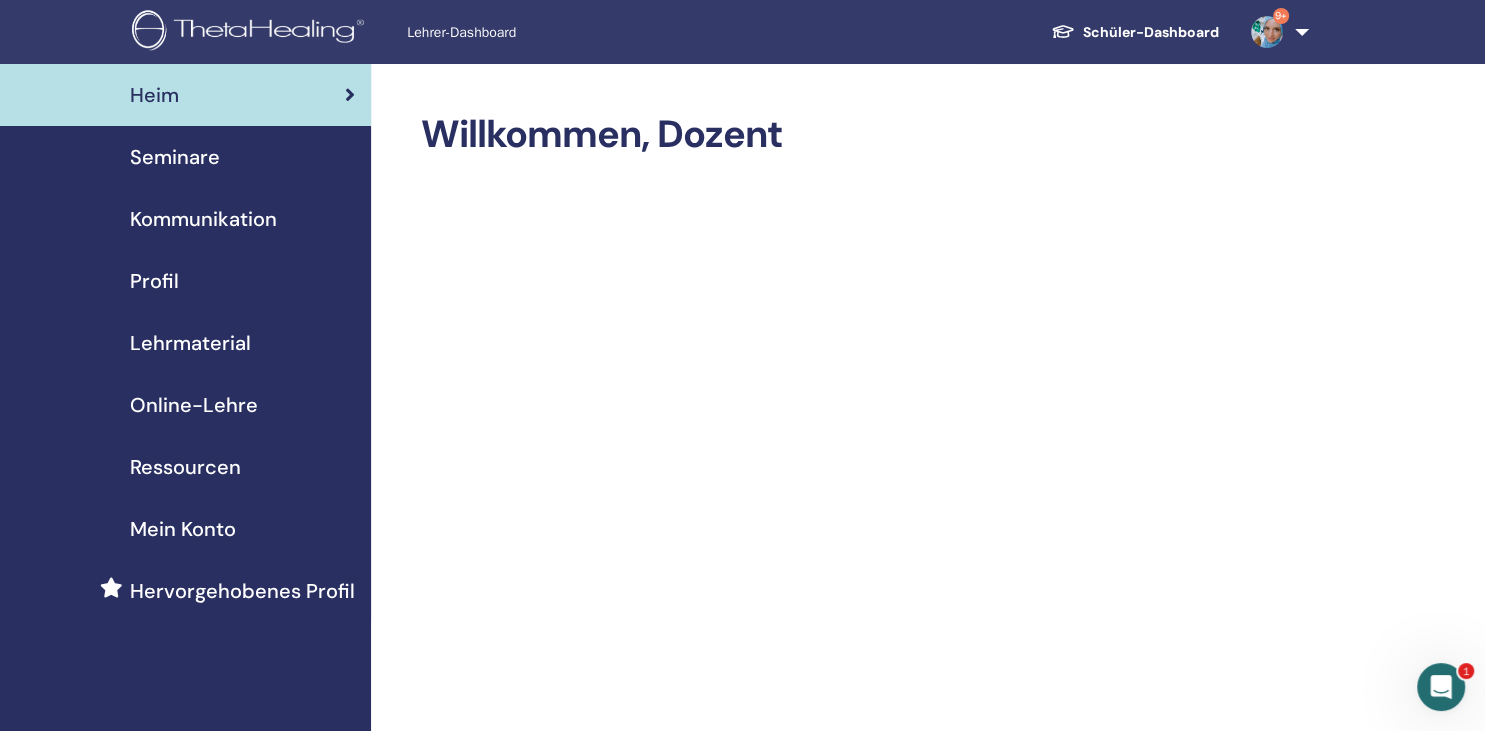 click on "Seminare" at bounding box center (185, 157) 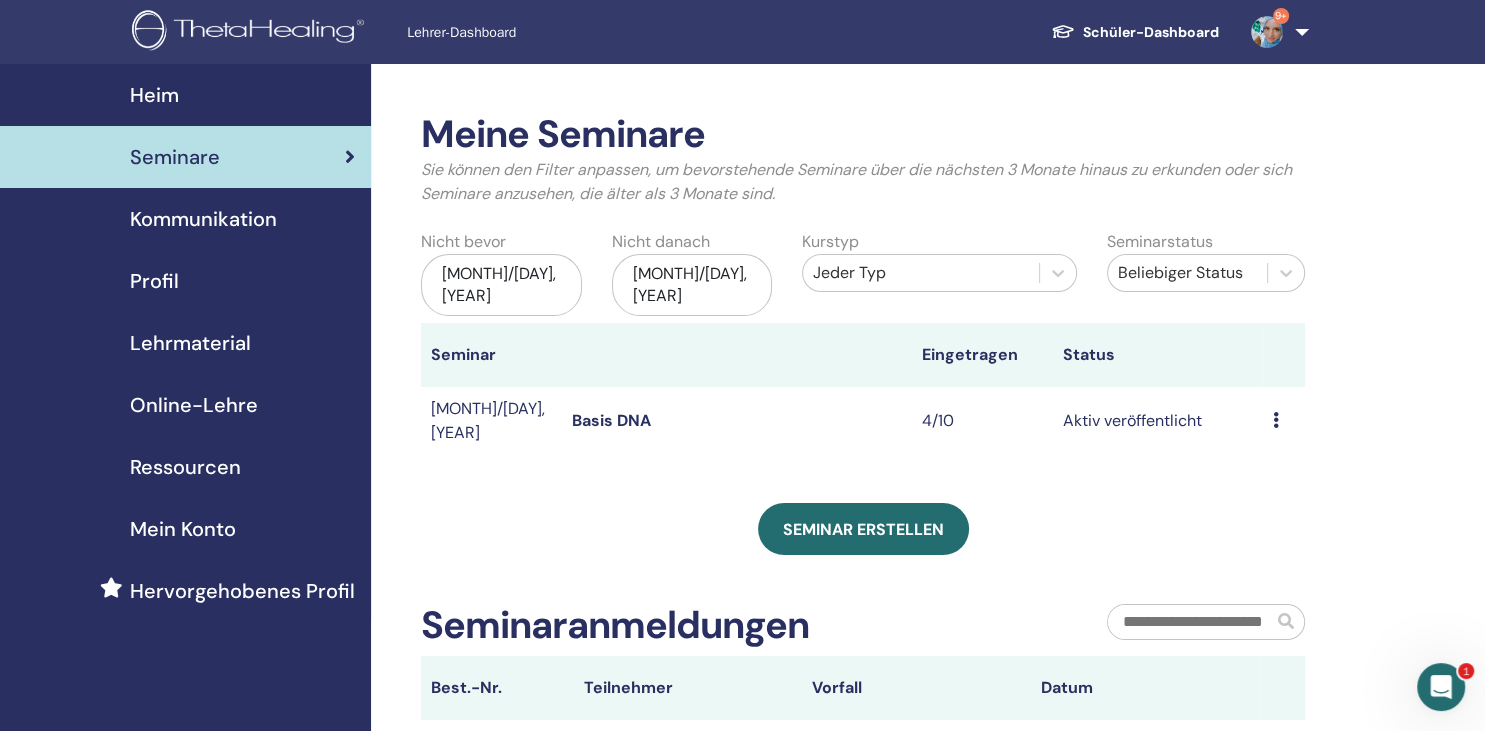 scroll, scrollTop: 0, scrollLeft: 0, axis: both 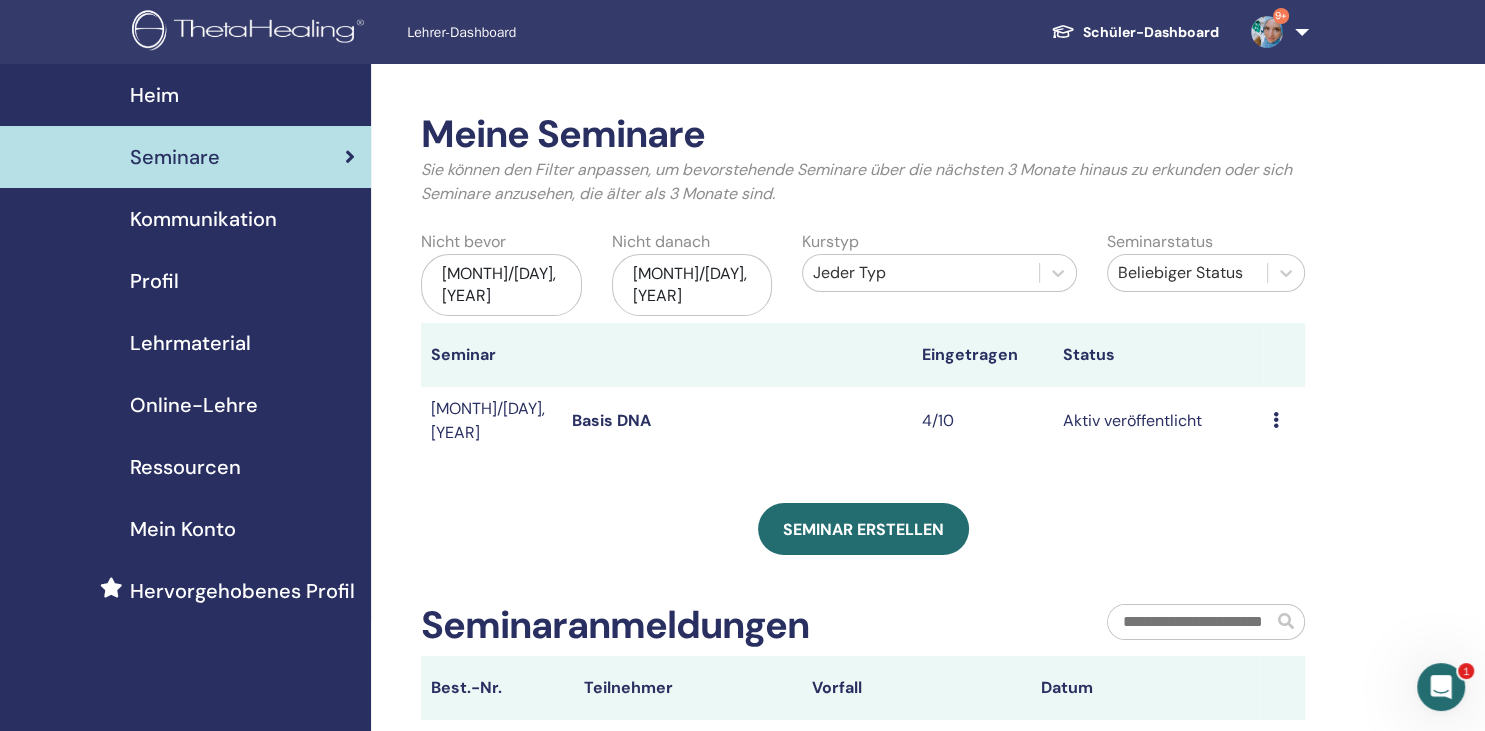 click on "Basis DNA" at bounding box center [611, 420] 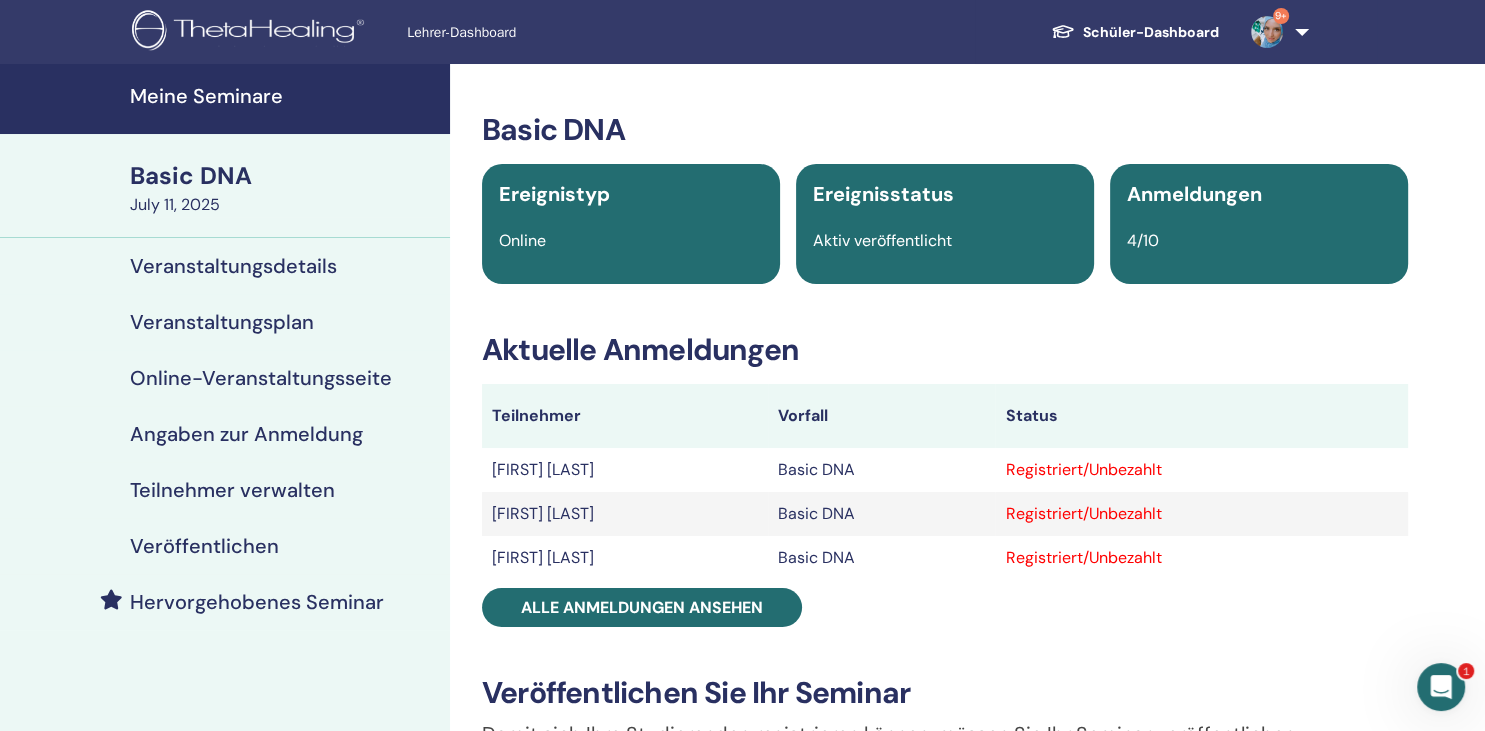 scroll, scrollTop: 0, scrollLeft: 0, axis: both 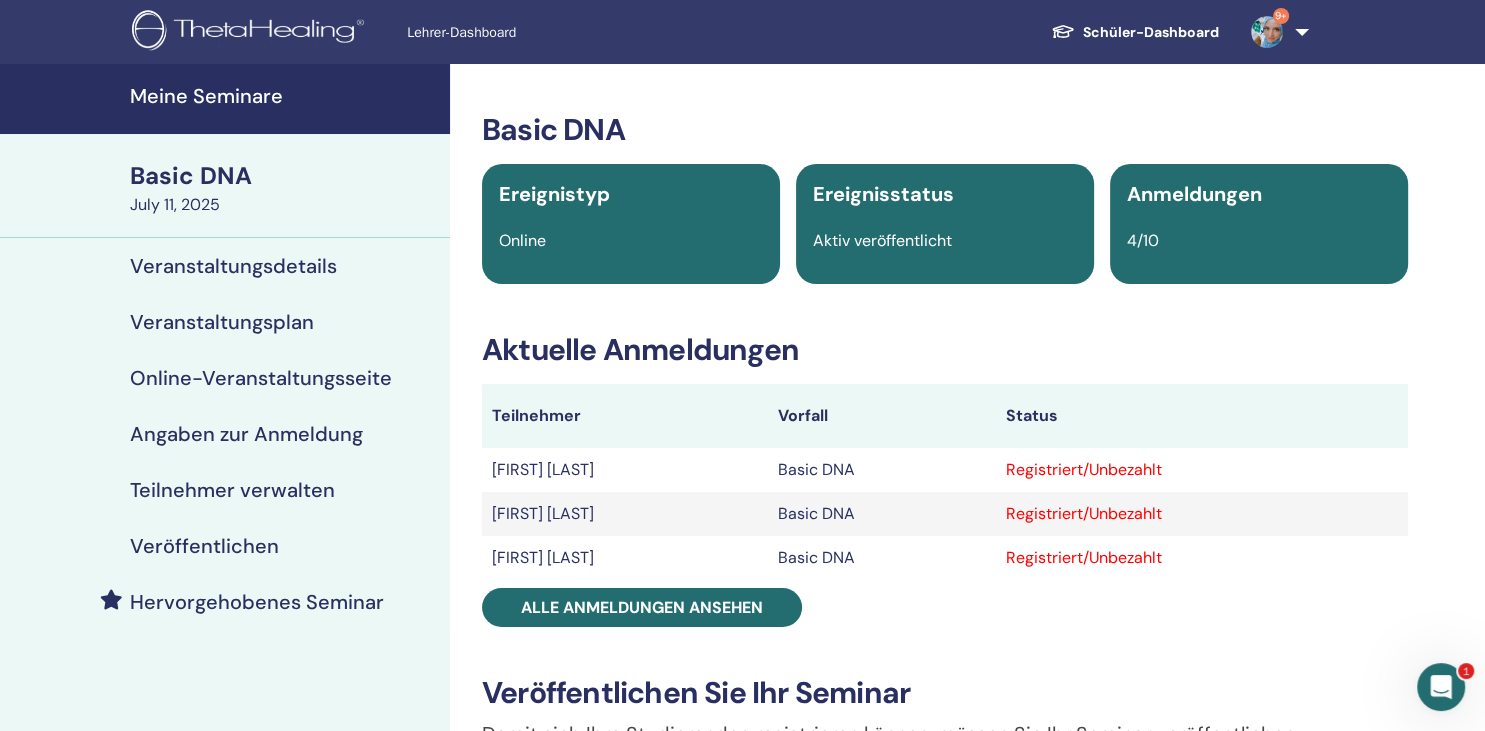 click on "Basic DNA Ereignistyp Online Ereignisstatus Aktiv veröffentlicht Anmeldungen 4/10 Aktuelle Anmeldungen Teilnehmer Vorfall Status [FIRST] [LAST] Basic DNA Registriert/Unbezahlt [FIRST] [LAST] Basic DNA Registriert/Unbezahlt [FIRST] [LAST] Basic DNA Registriert/Unbezahlt Alle Anmeldungen ansehen Veröffentlichen Sie Ihr Seminar Damit sich Ihre Studierenden registrieren können, müssen Sie Ihr Seminar veröffentlichen. Sie können sich dafür entscheiden, es zu haben PRIVAT (nicht in der Suche aufgeführt) Das Seminar steht jedem zur Verfügung, dem Sie Ihren Link senden. ÖFFENTLICH (in der Suche aufgeführt) Wenn Sie „Öffentlich“ auswählen und veröffentlichen, ist das Seminar in der Suche gegen eine Werbegebühr oder kostenlos mit dem Diamond-Plan verfügbar. Veröffentlichen, um die Registrierung zu öffnen Bewerben Sie Ihre Veranstaltung Nutzen Sie unsere Tools, um Ihr Seminar bekannt zu machen und mehr Menschen zu erreichen: Veröffentlichen und bewerben Sie Ihre Veranstaltung auf Facebook" at bounding box center [945, 846] 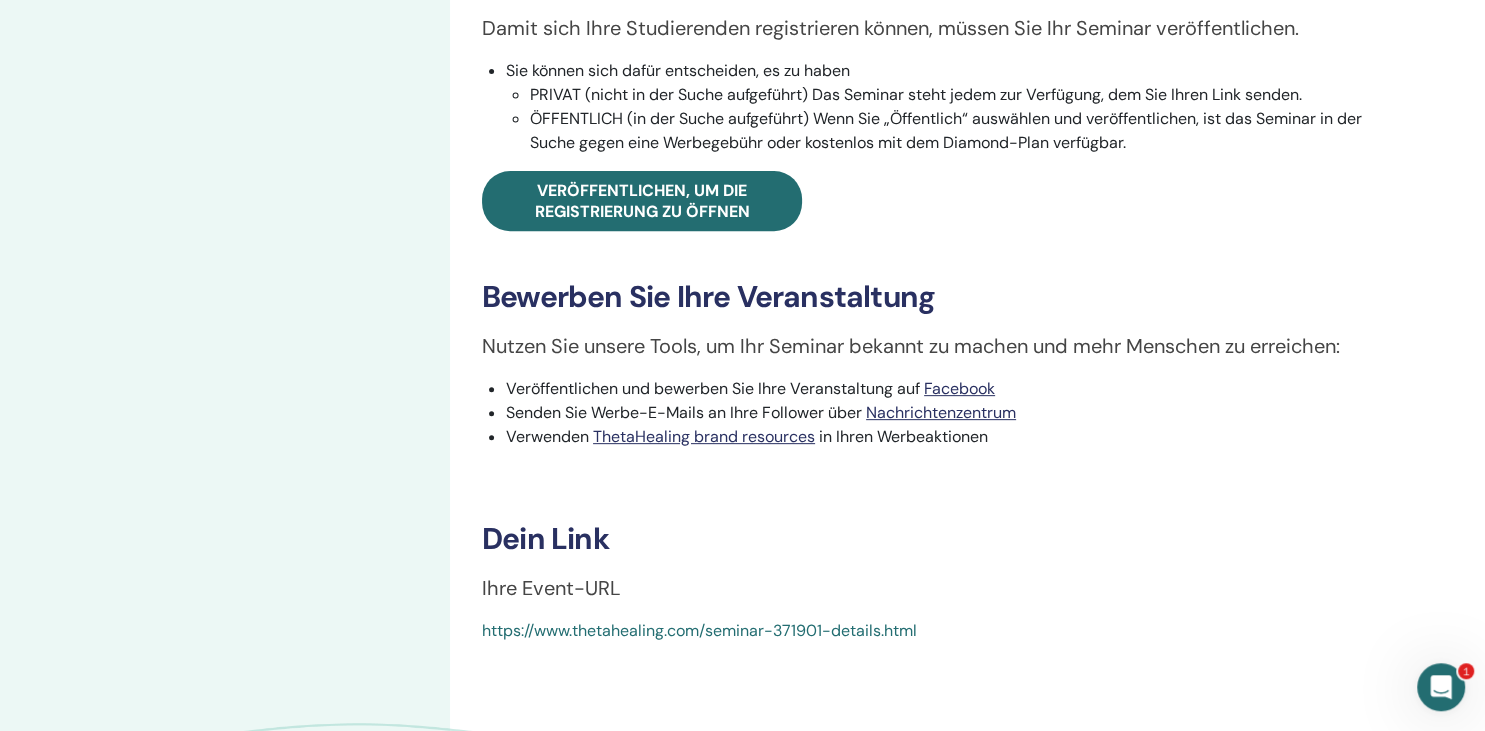 scroll, scrollTop: 0, scrollLeft: 0, axis: both 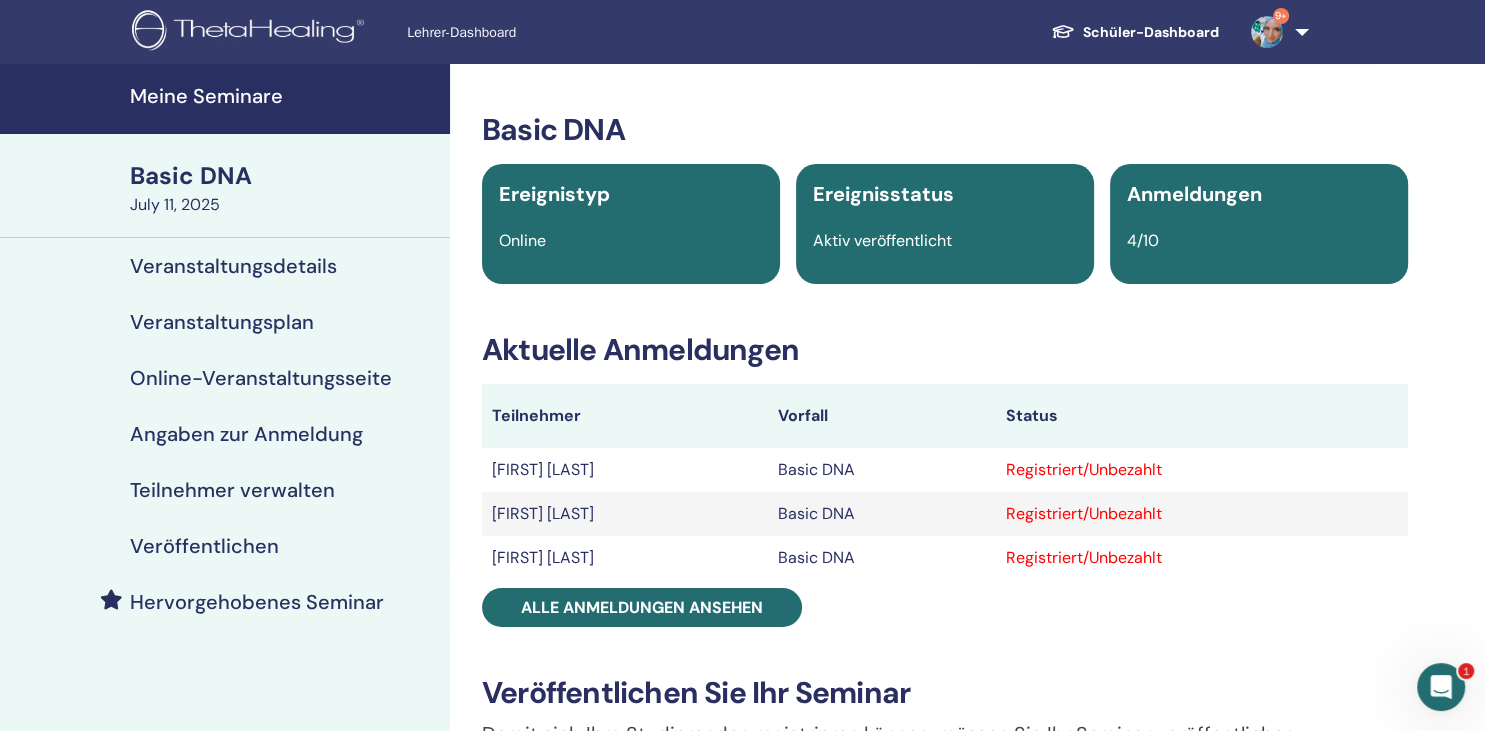 click on "Basic DNA" at bounding box center (284, 176) 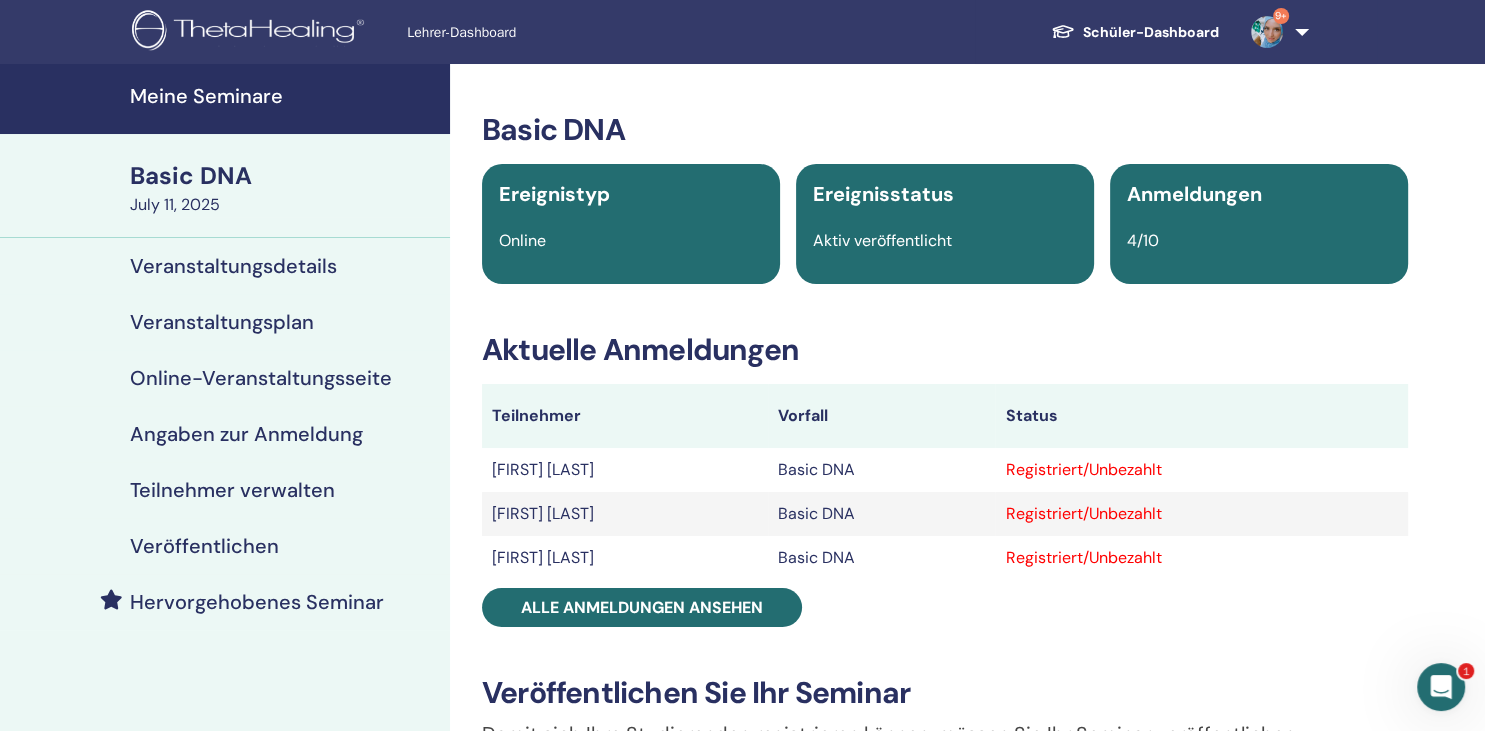 click on "Meine Seminare" at bounding box center [284, 96] 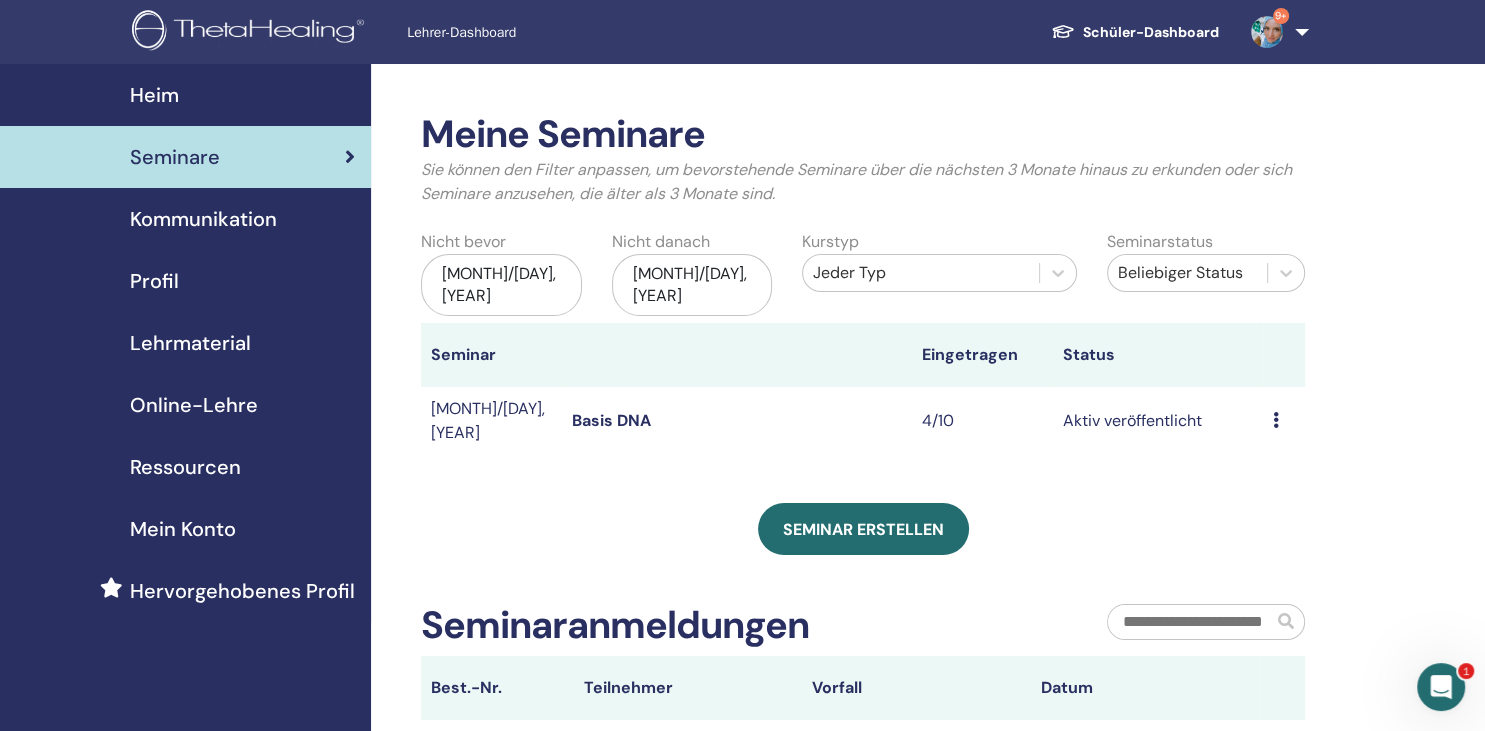 scroll, scrollTop: 0, scrollLeft: 0, axis: both 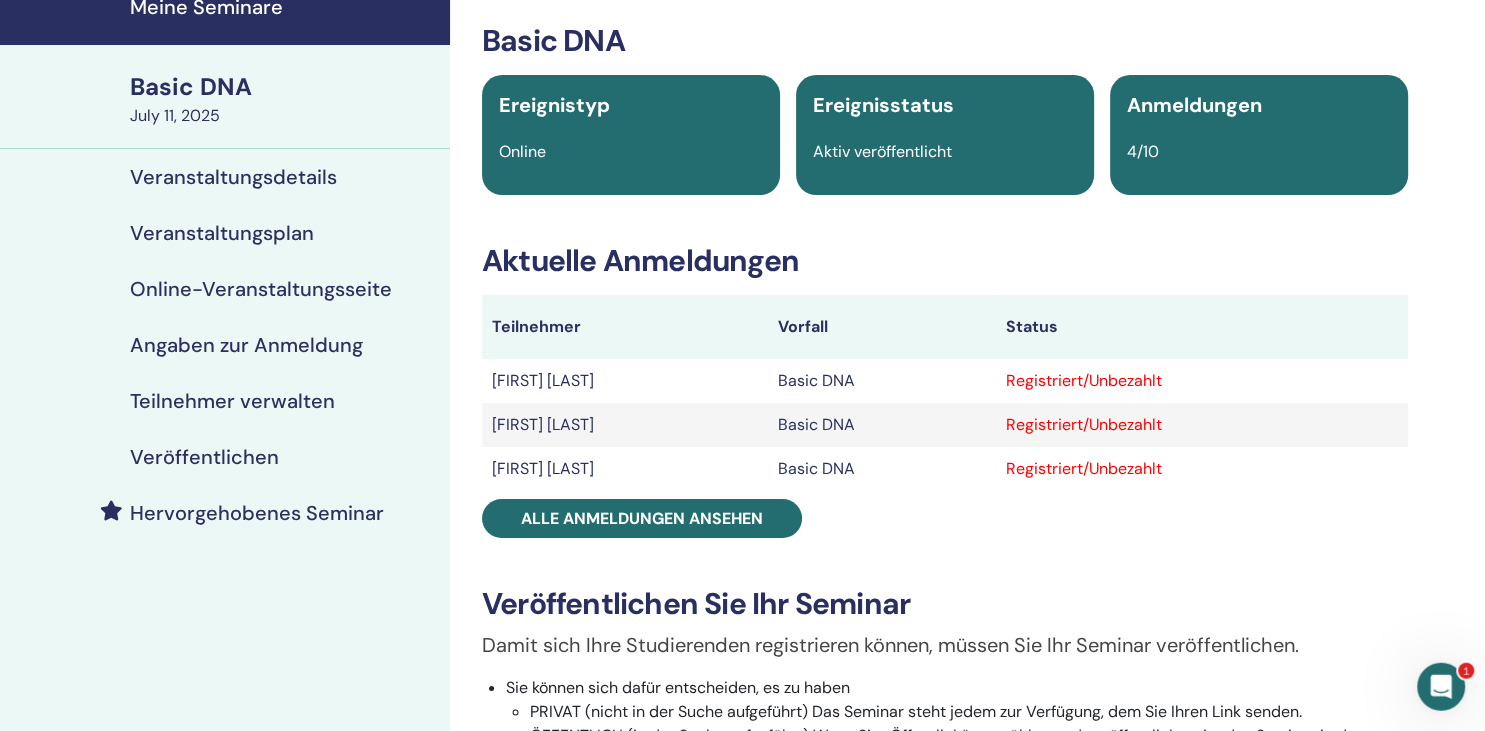 click on "4/10" at bounding box center [1143, 151] 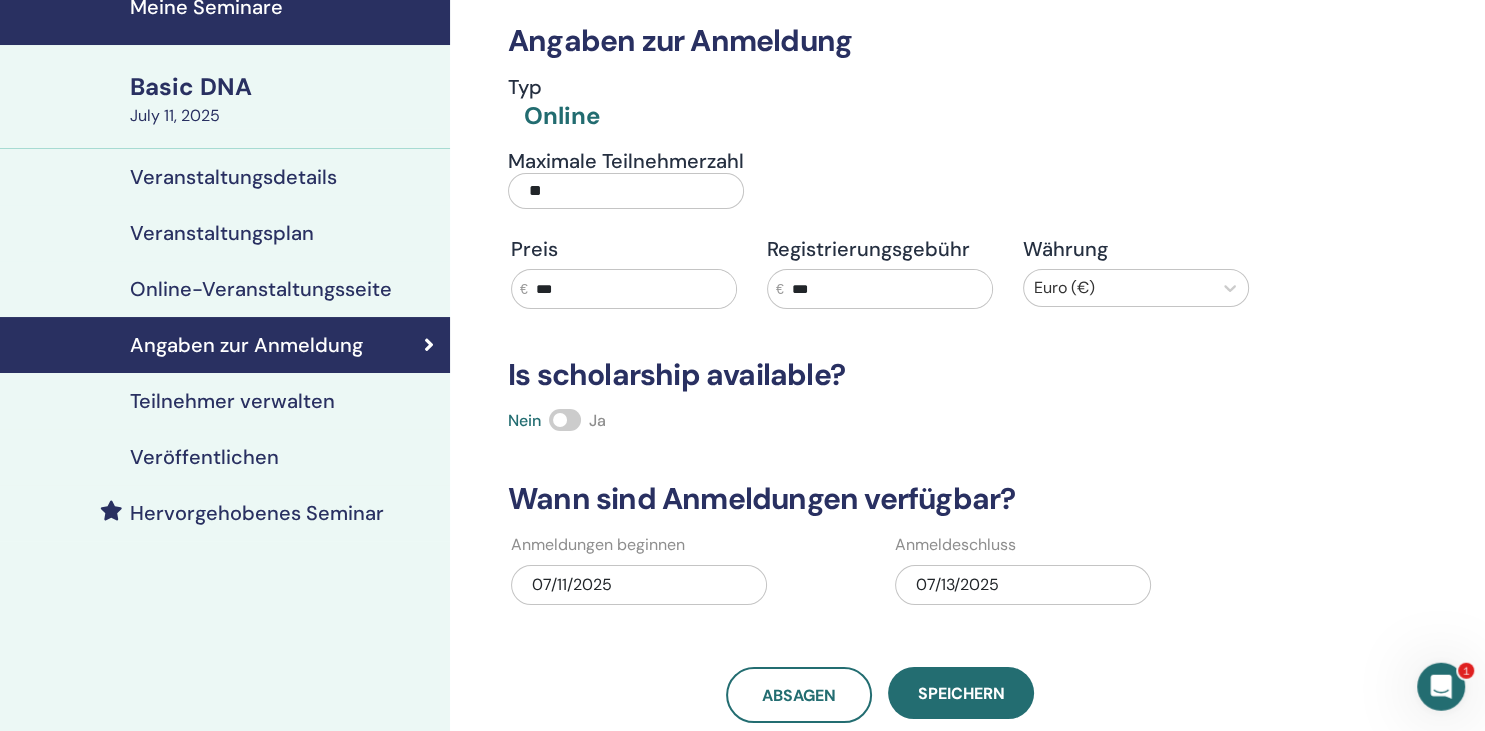 scroll, scrollTop: 90, scrollLeft: 0, axis: vertical 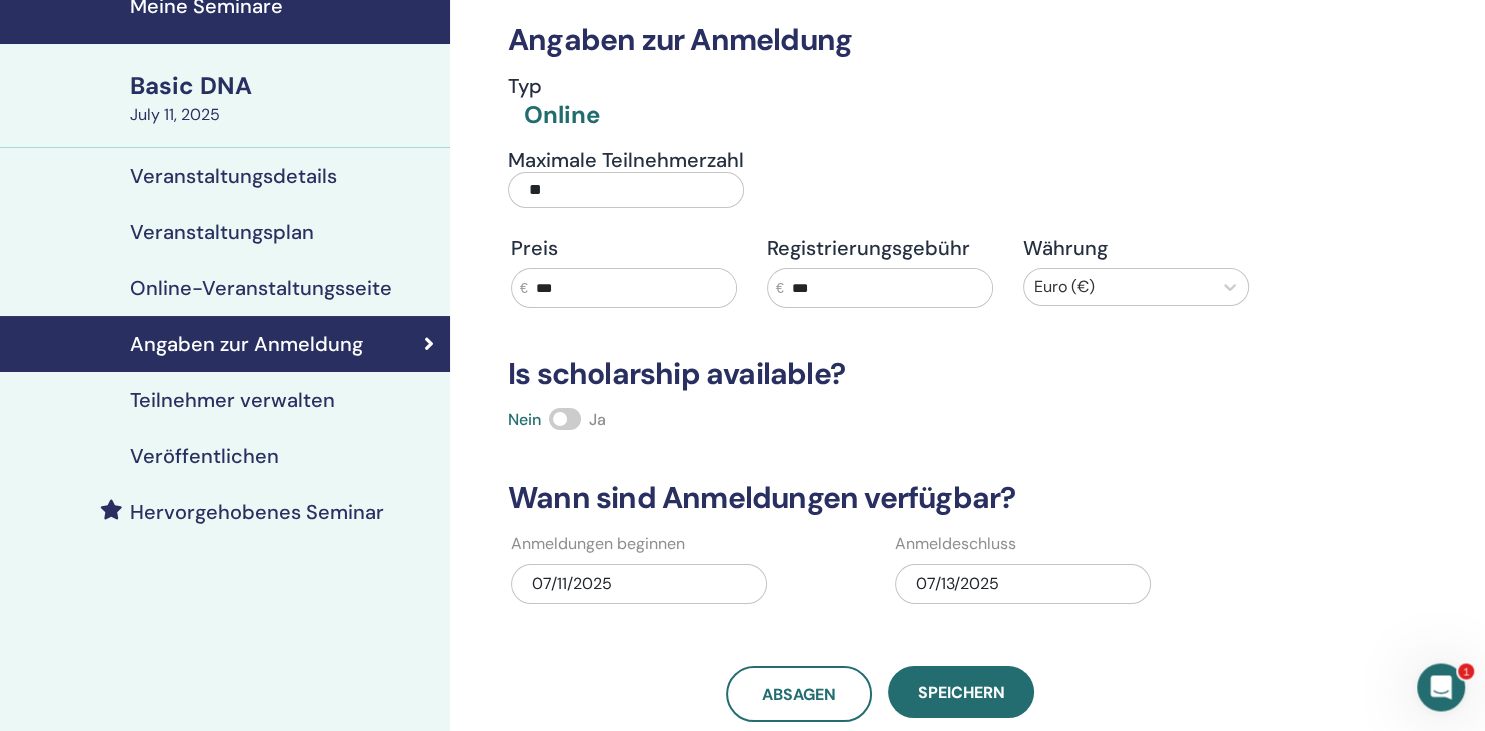 click on "Angaben zur Anmeldung" at bounding box center [246, 344] 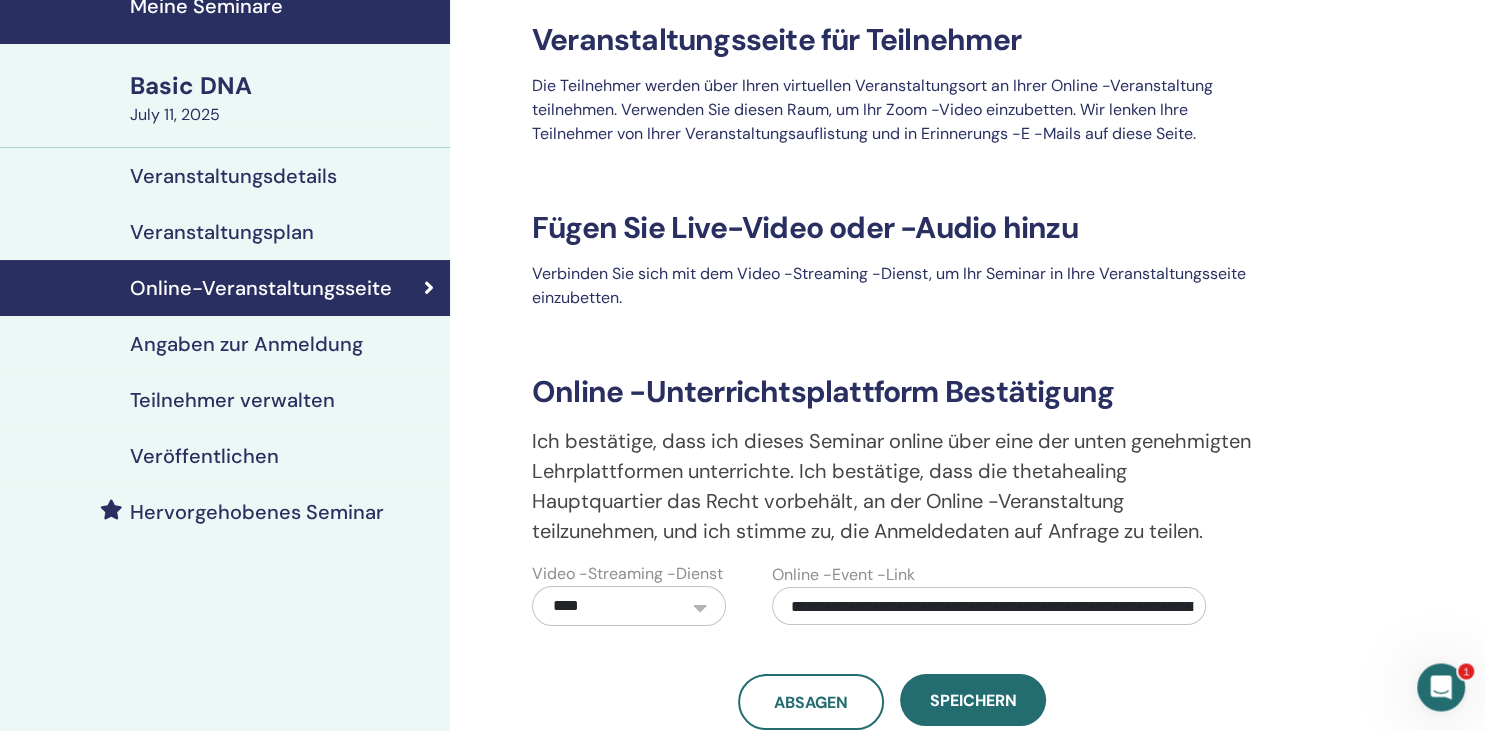 scroll, scrollTop: 89, scrollLeft: 0, axis: vertical 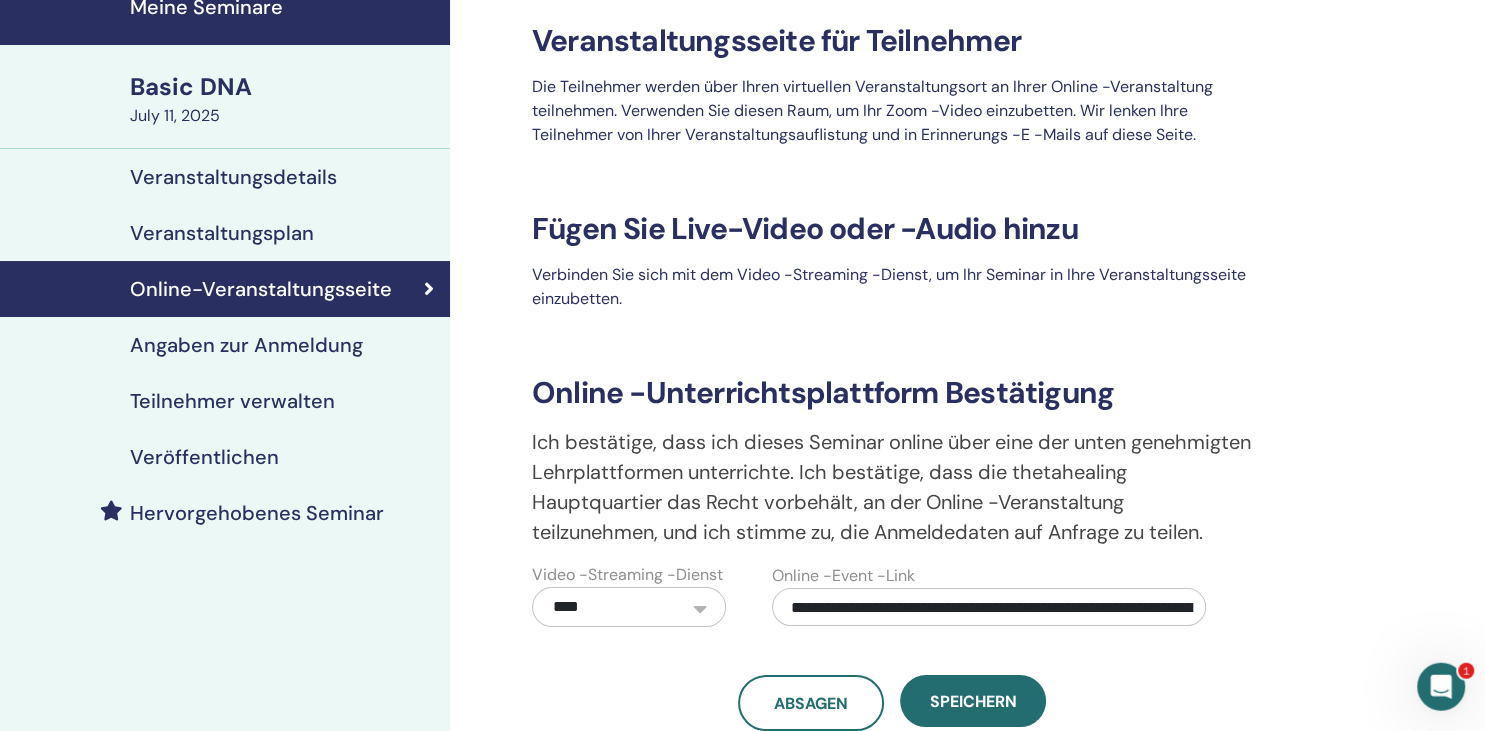 click on "Veranstaltungsplan" at bounding box center [222, 233] 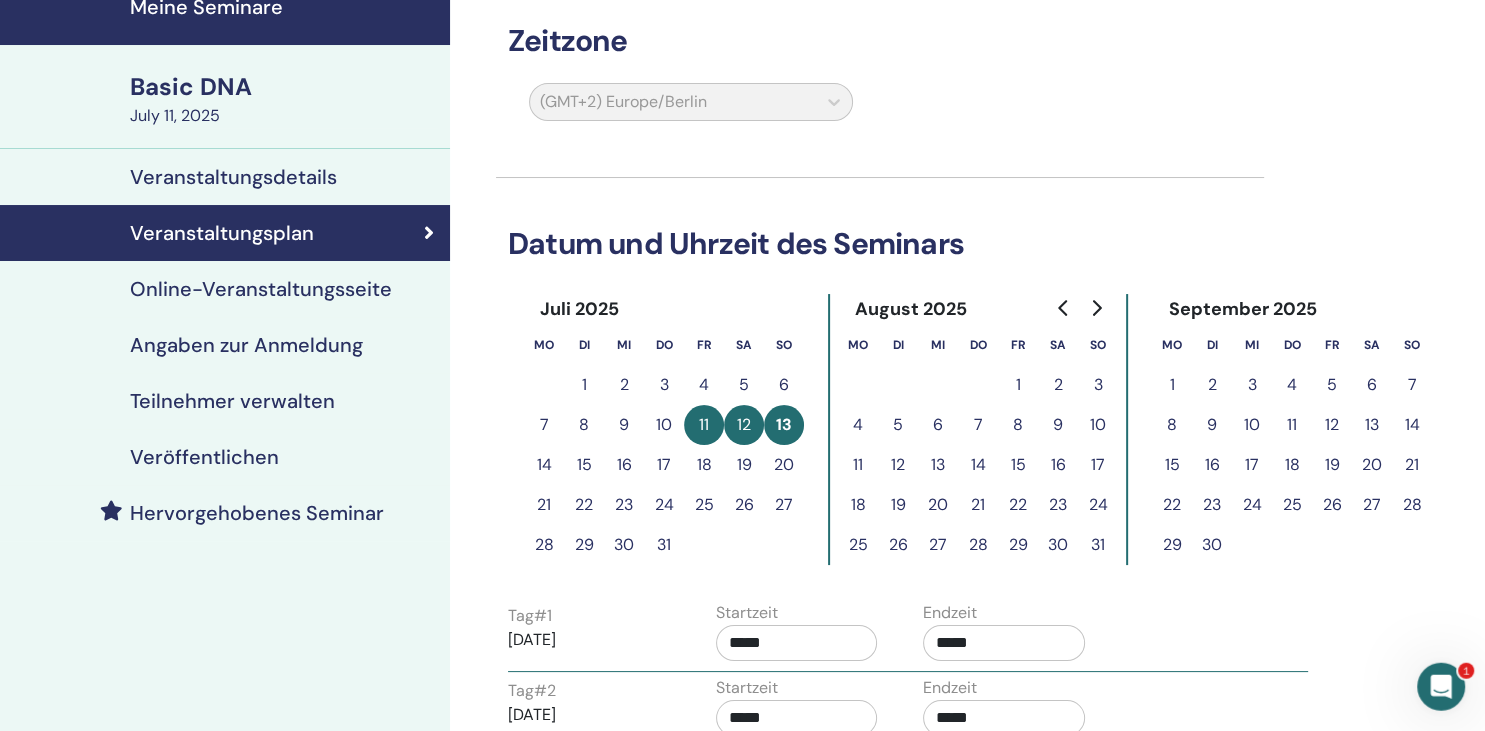 scroll, scrollTop: 90, scrollLeft: 0, axis: vertical 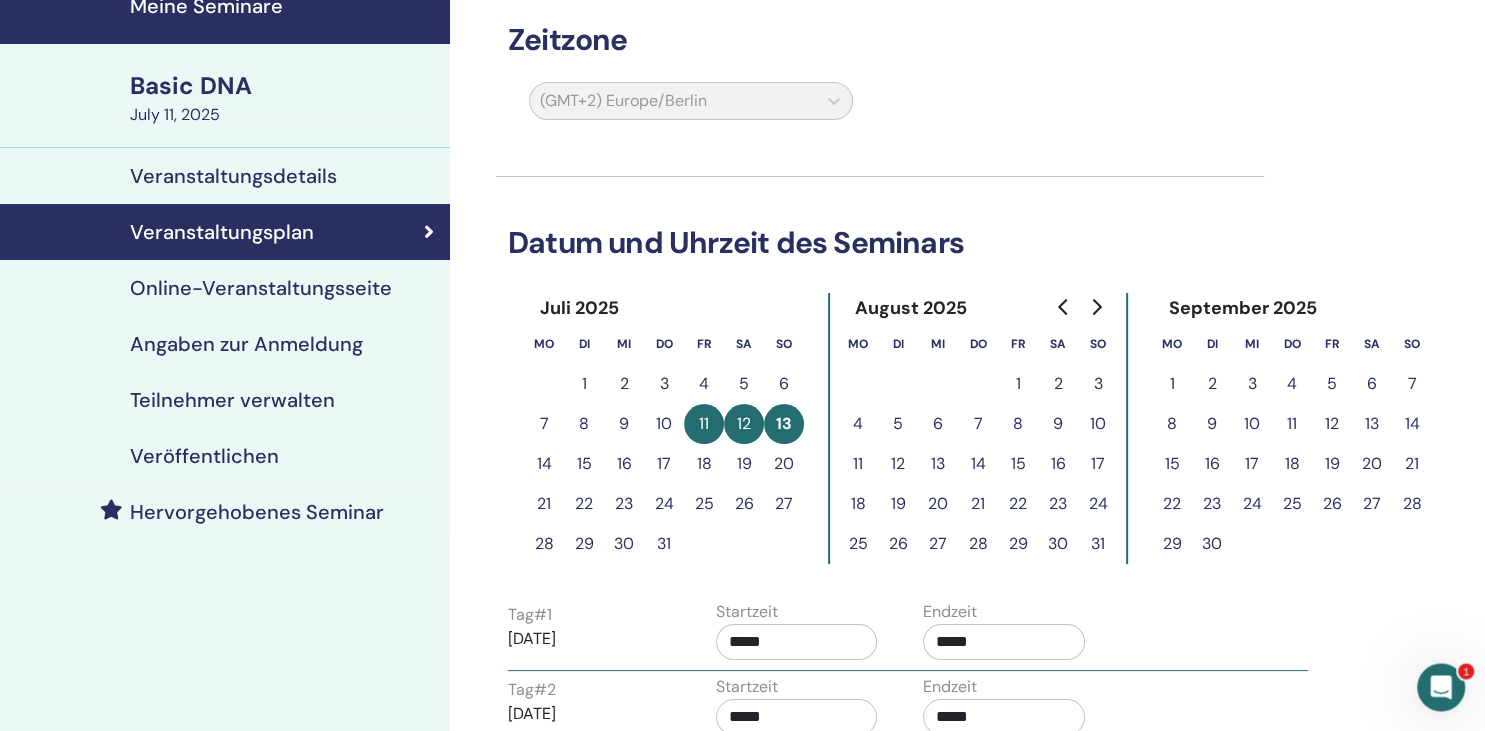 click on "Veranstaltungsdetails" at bounding box center [233, 176] 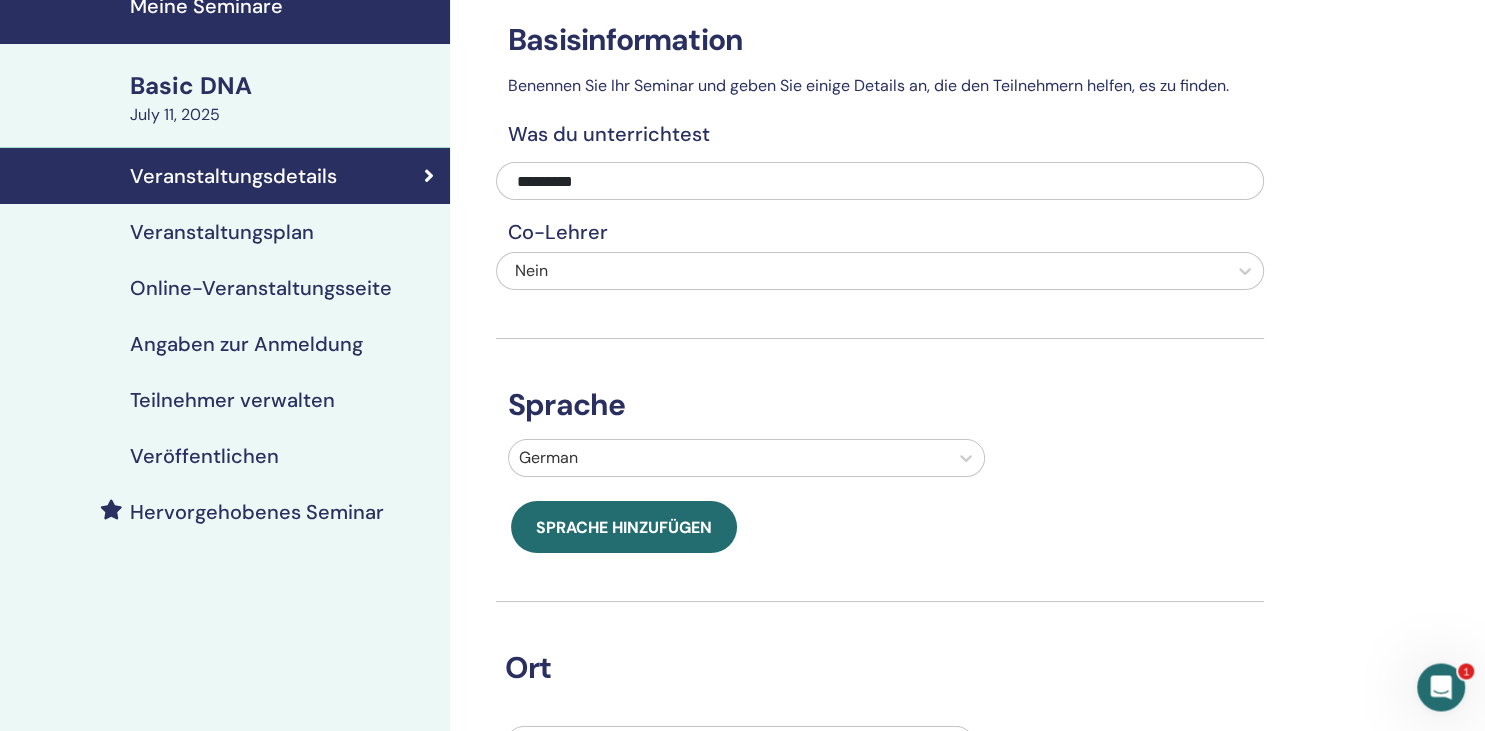 scroll, scrollTop: 89, scrollLeft: 0, axis: vertical 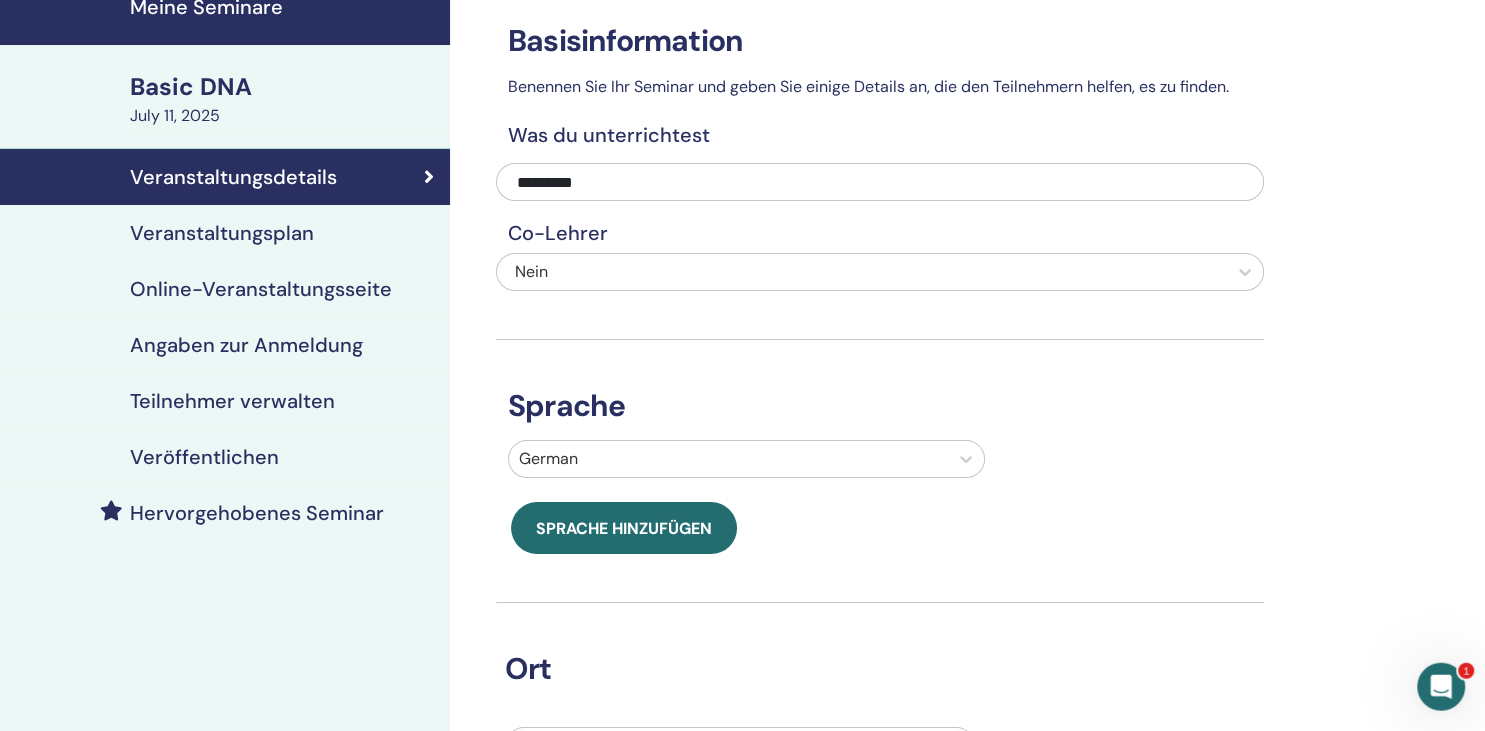 click on "Teilnehmer verwalten" at bounding box center [232, 401] 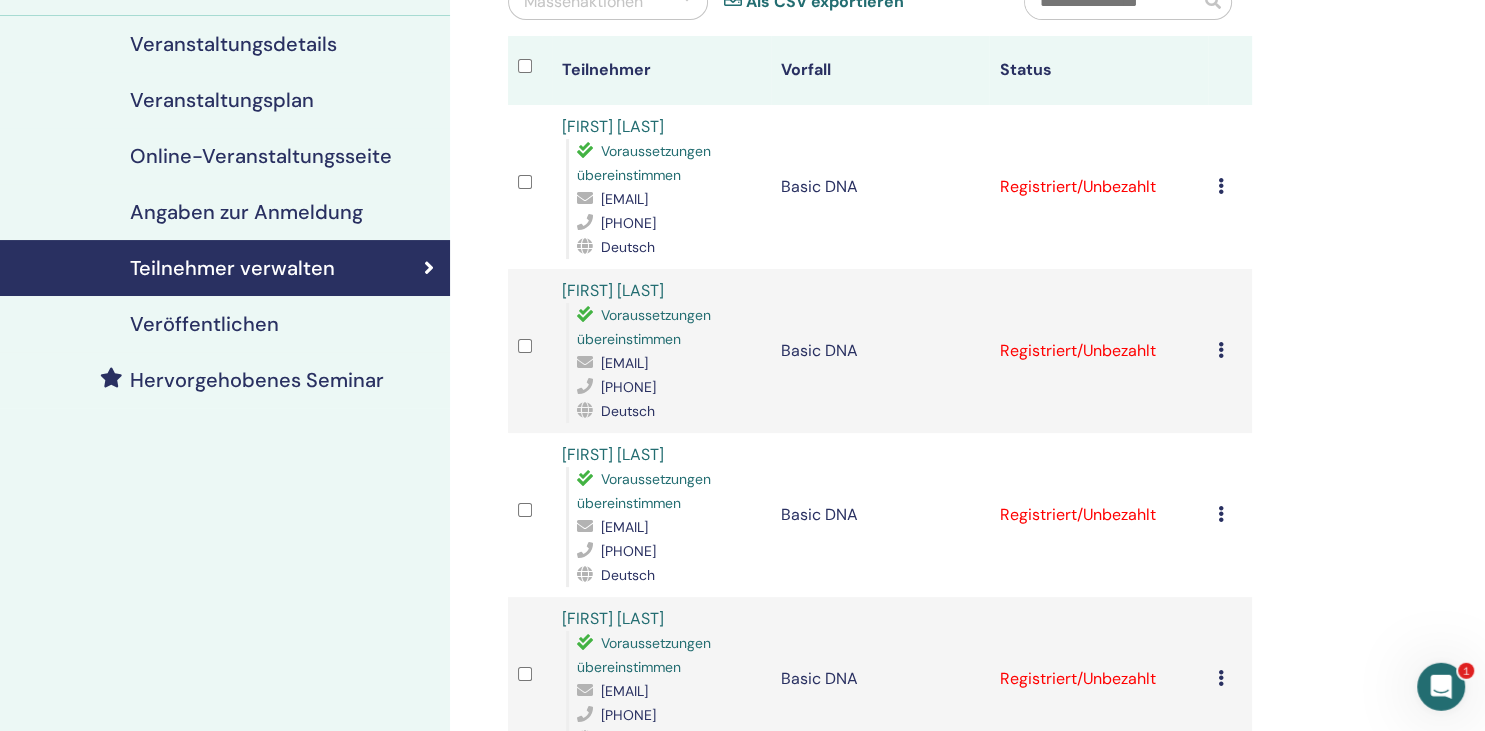 scroll, scrollTop: 232, scrollLeft: 0, axis: vertical 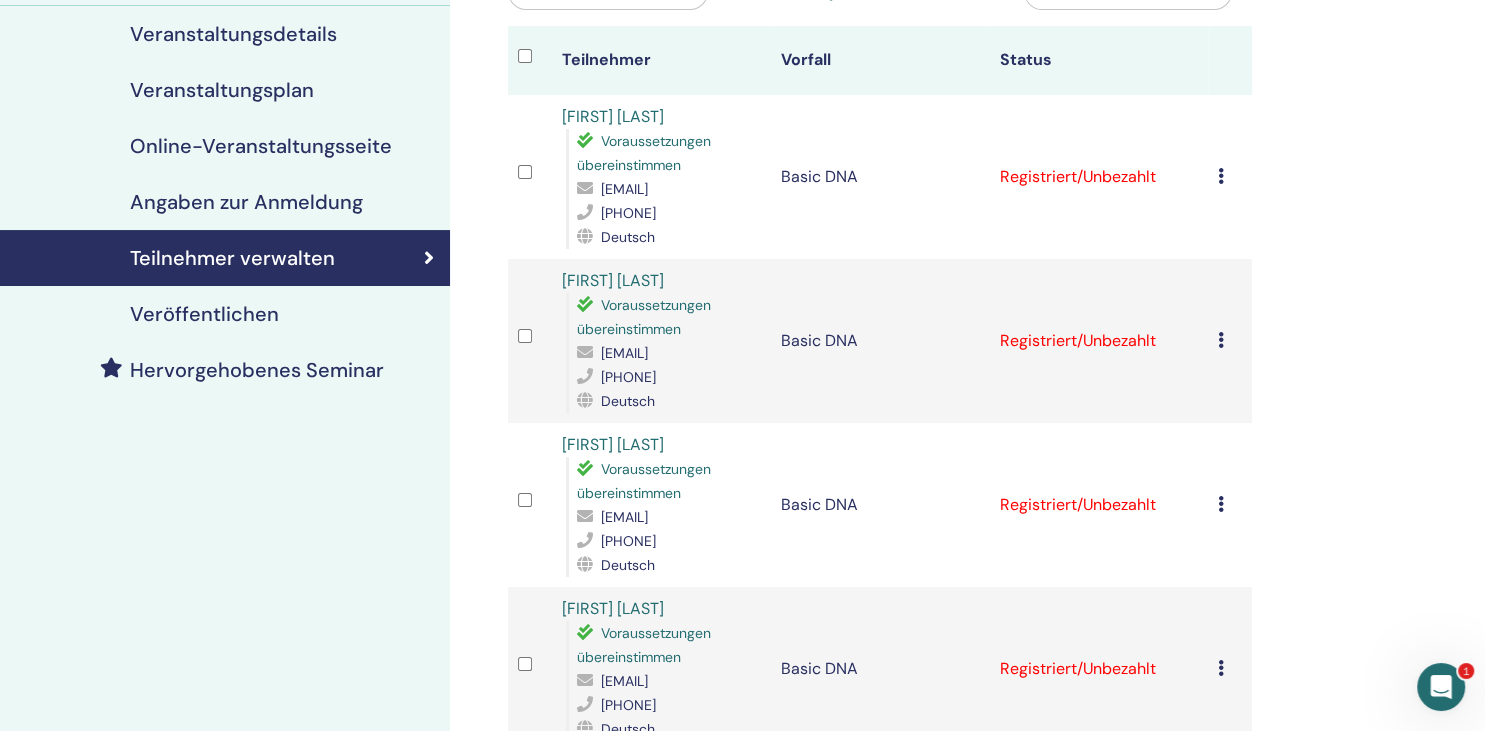 click on "Registrierung stornieren Keine automatische Zertifizierung durchführen Als bezahlt markieren Als unbezahlt markieren Als abwesend markieren Ausfüllen und bescheinigen Zertifikat herunterladen" at bounding box center [1230, 177] 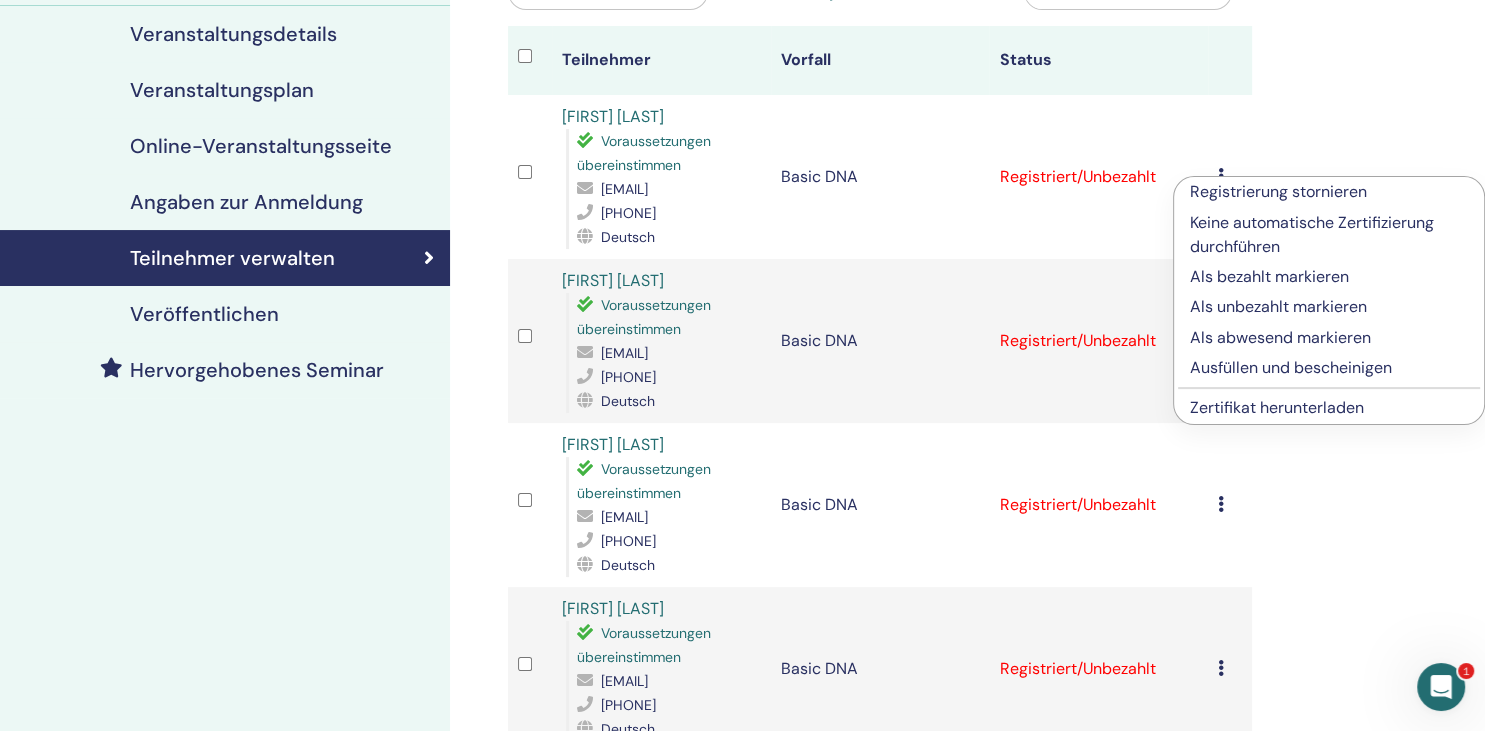 click on "Ausfüllen und bescheinigen" at bounding box center [1329, 368] 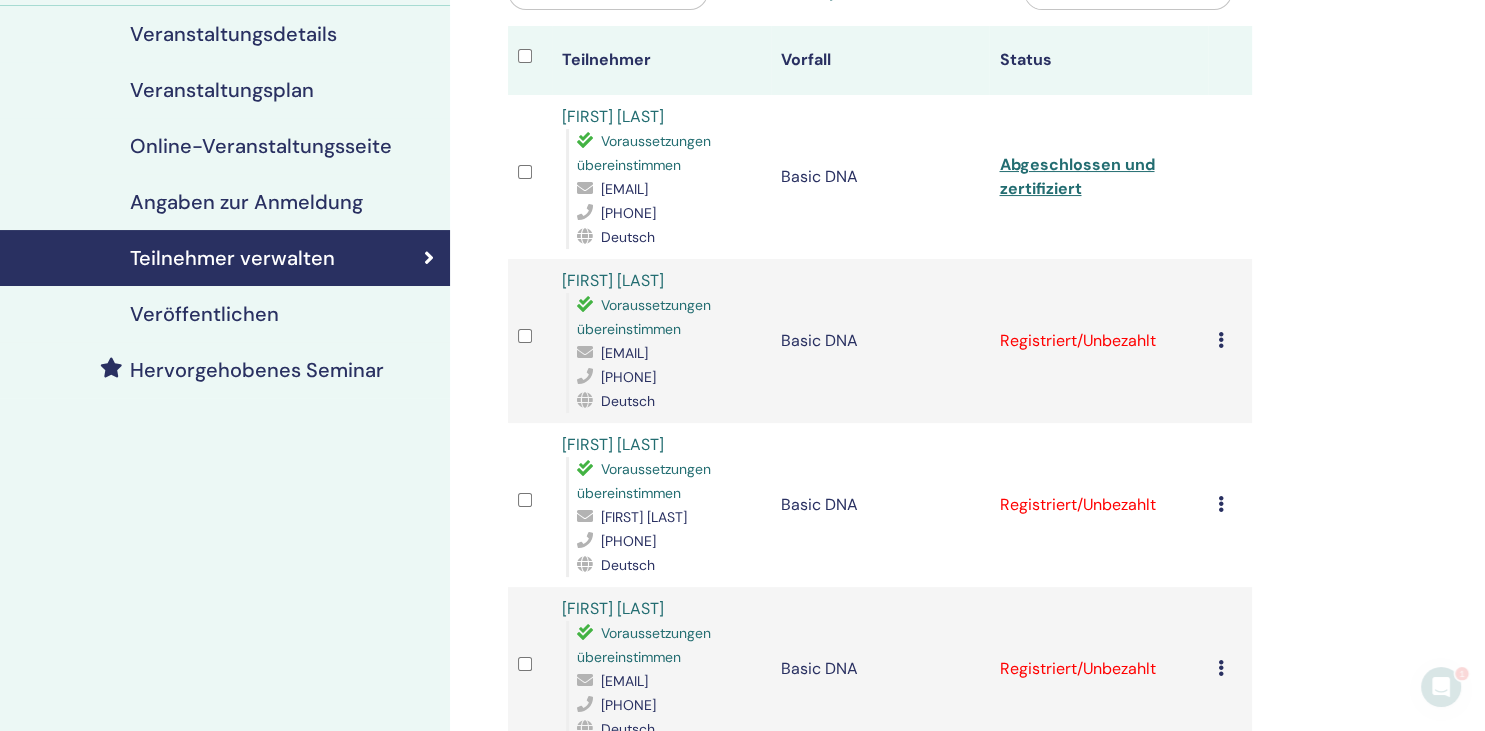 scroll, scrollTop: 0, scrollLeft: 0, axis: both 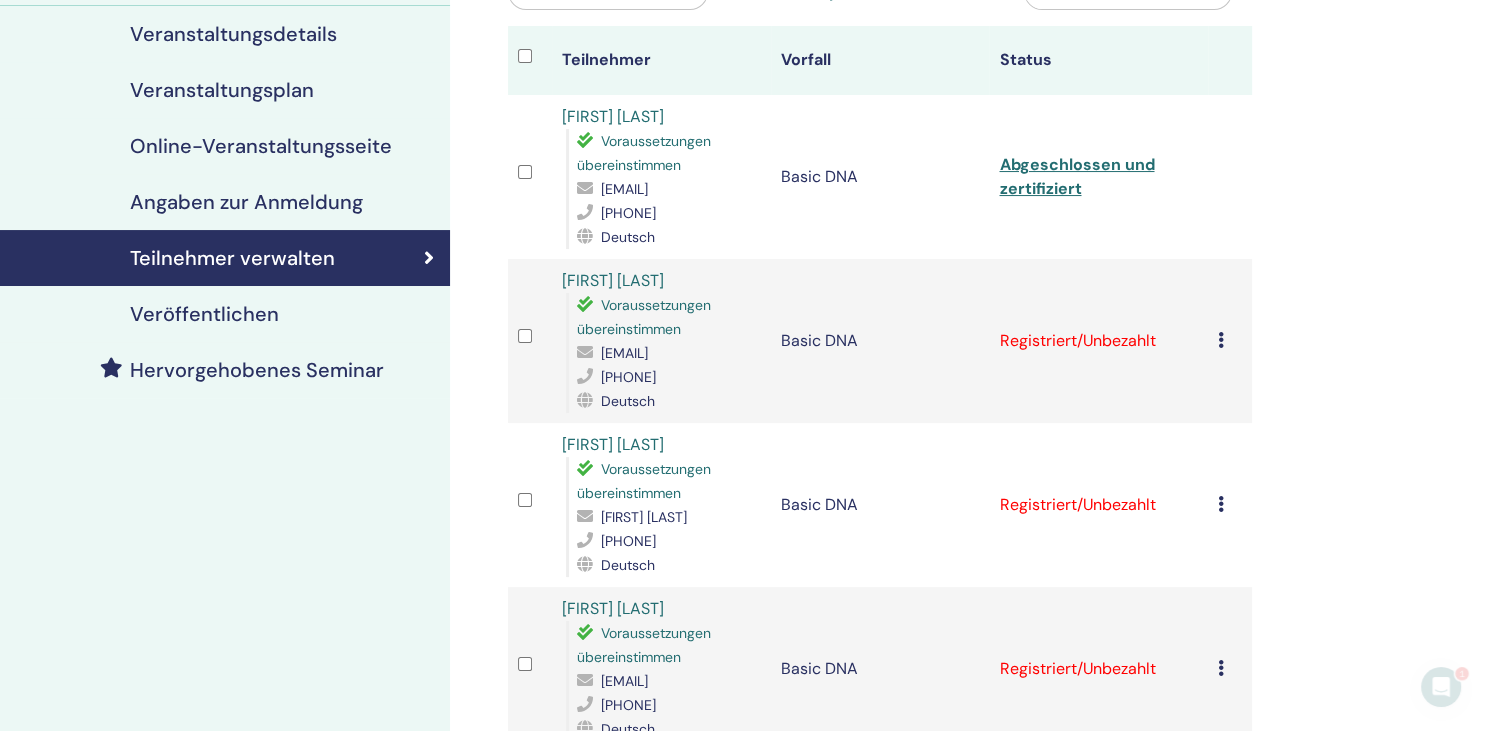 click at bounding box center [1221, 340] 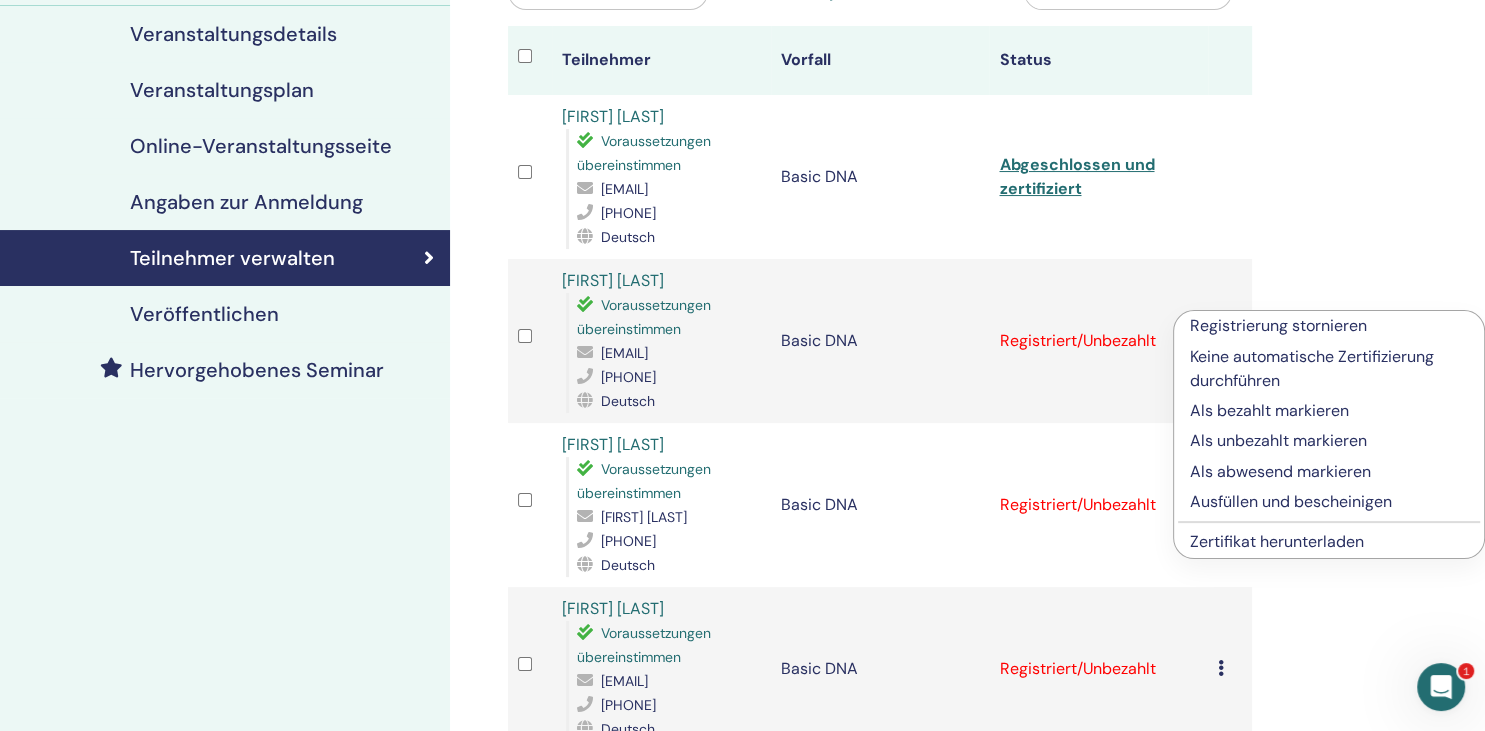 click on "Ausfüllen und bescheinigen" at bounding box center (1329, 502) 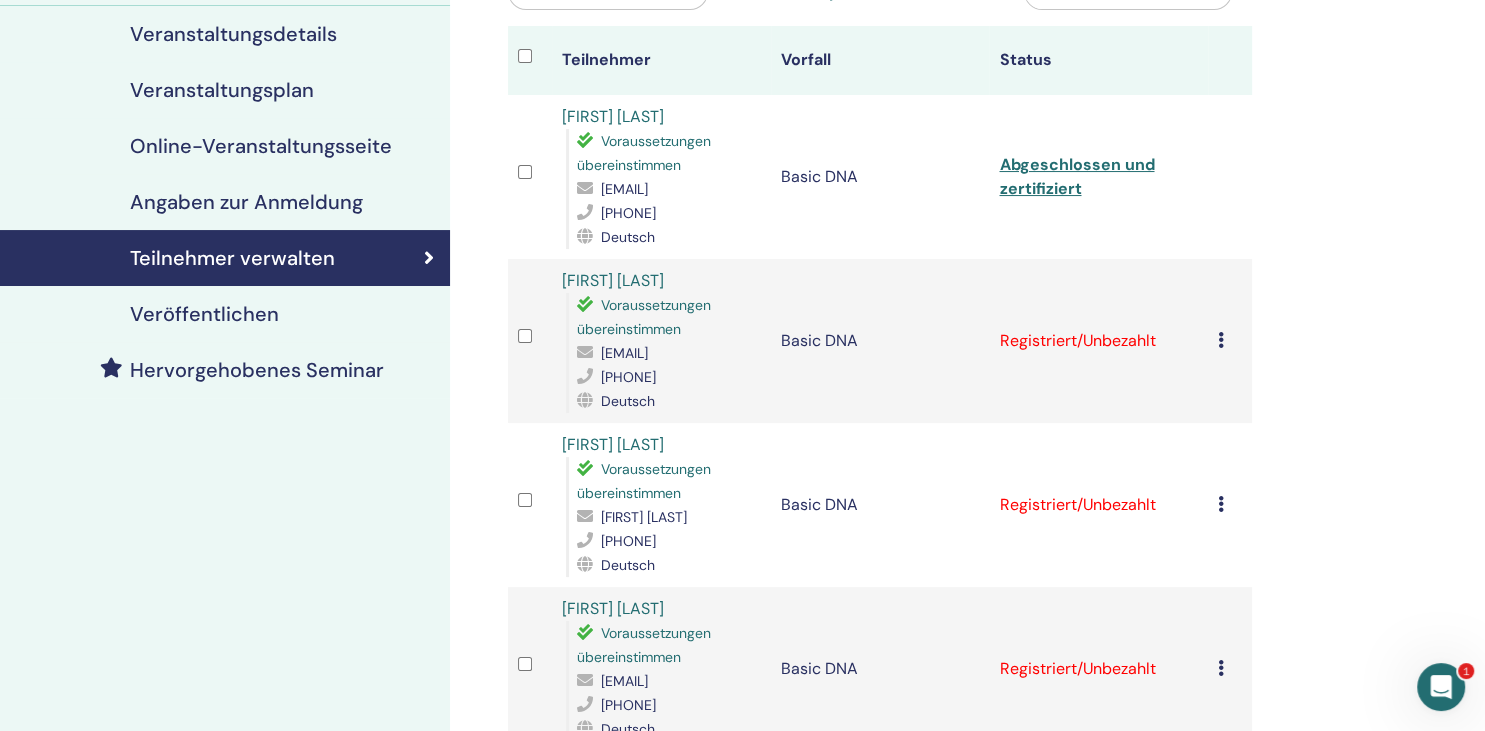 click at bounding box center [1221, 340] 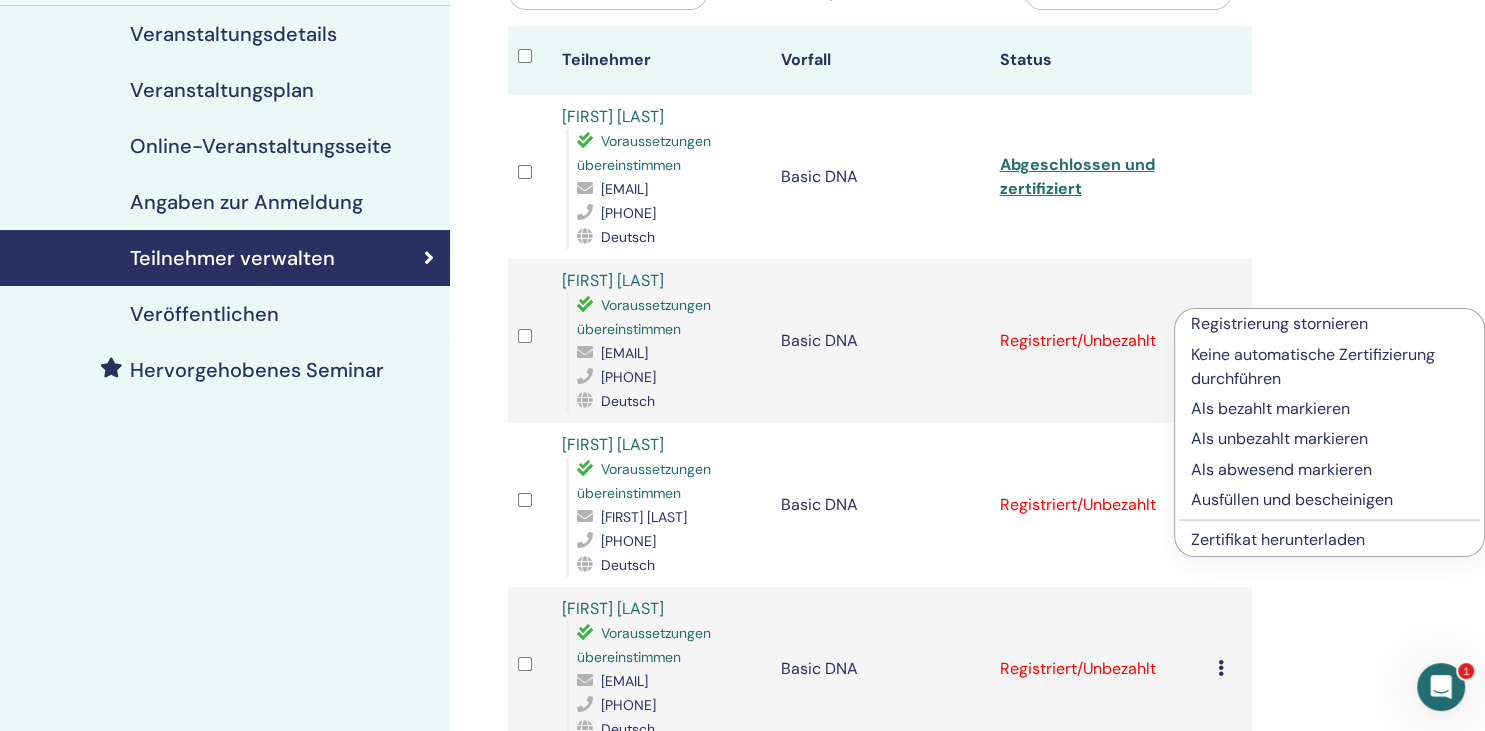 click on "Ausfüllen und bescheinigen" at bounding box center (1329, 500) 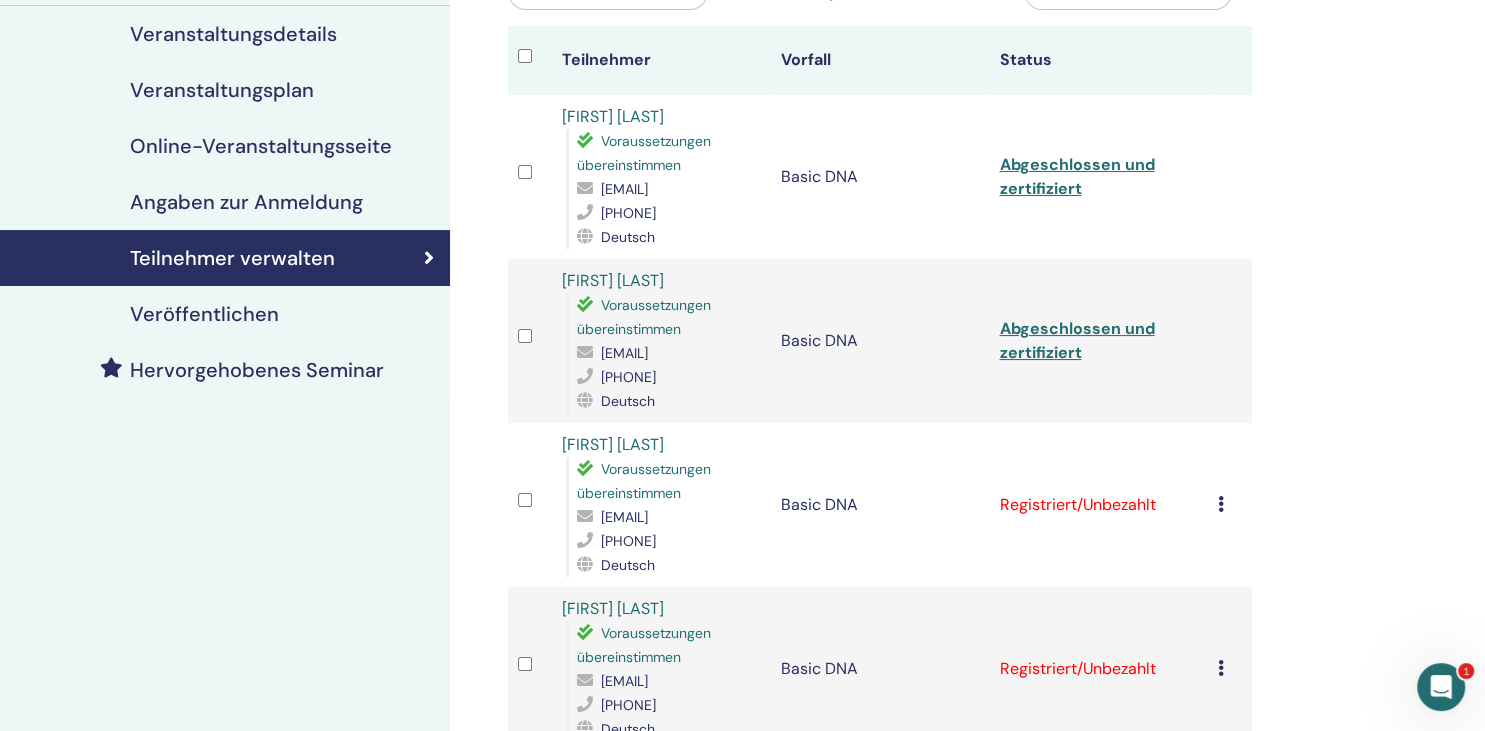 scroll, scrollTop: 0, scrollLeft: 0, axis: both 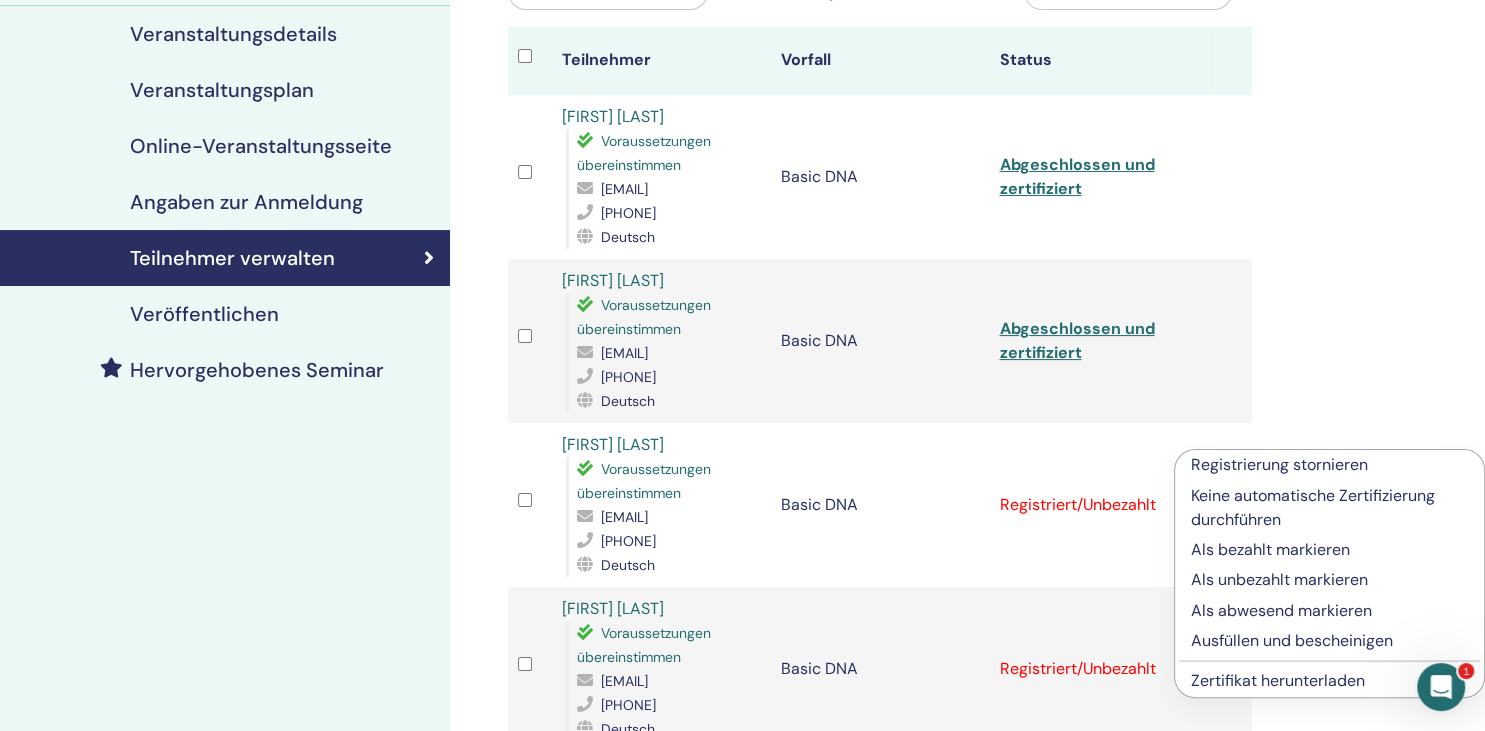 click on "Ausfüllen und bescheinigen" at bounding box center [1329, 641] 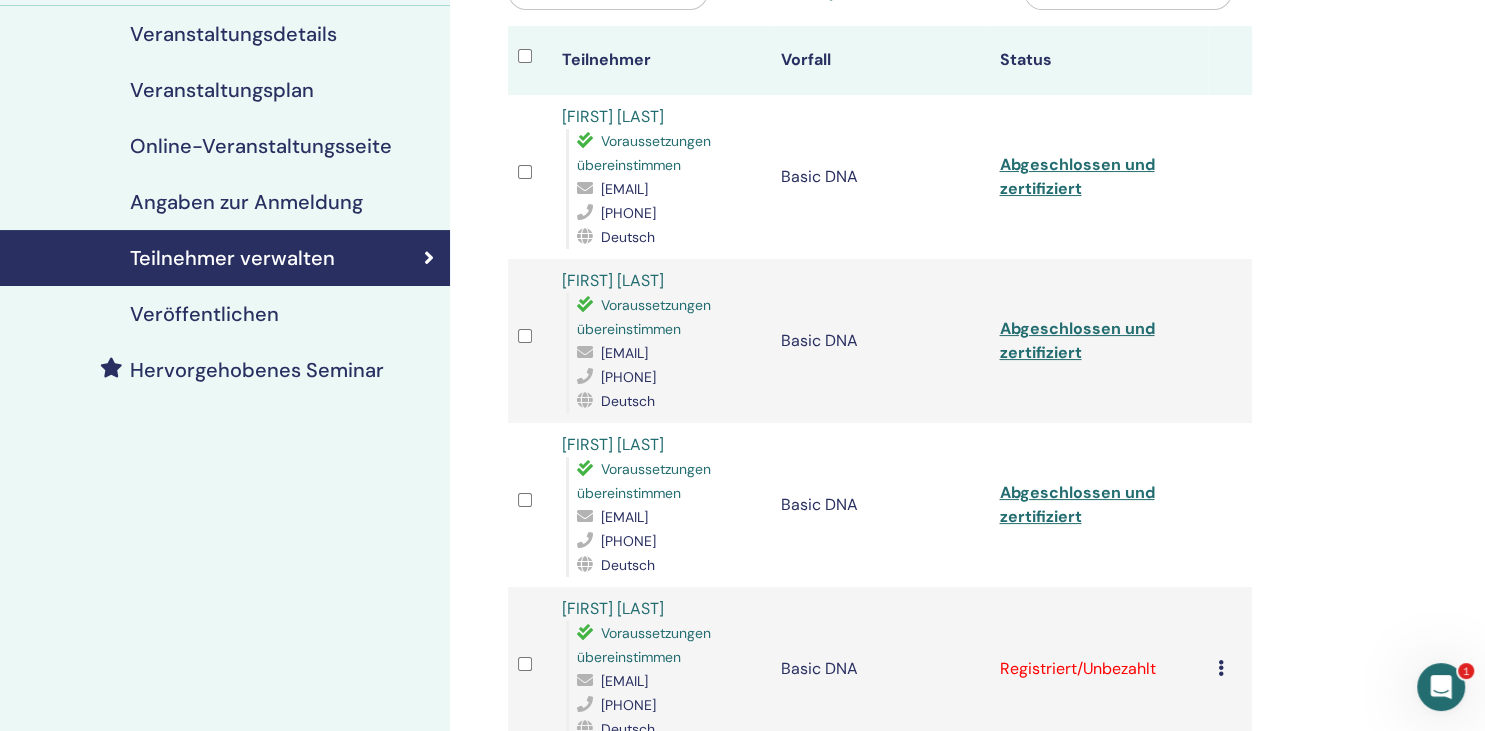scroll, scrollTop: 0, scrollLeft: 0, axis: both 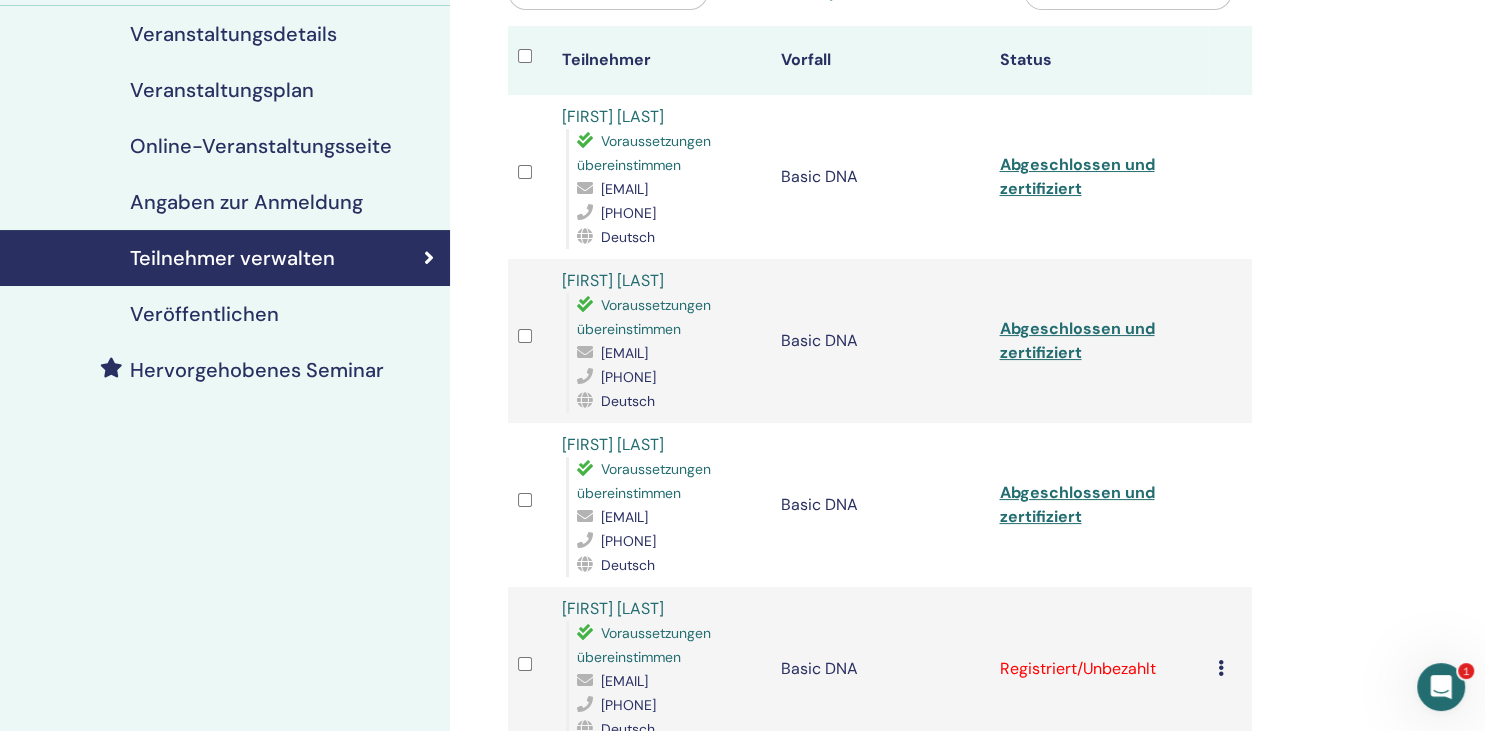 click at bounding box center [1221, 668] 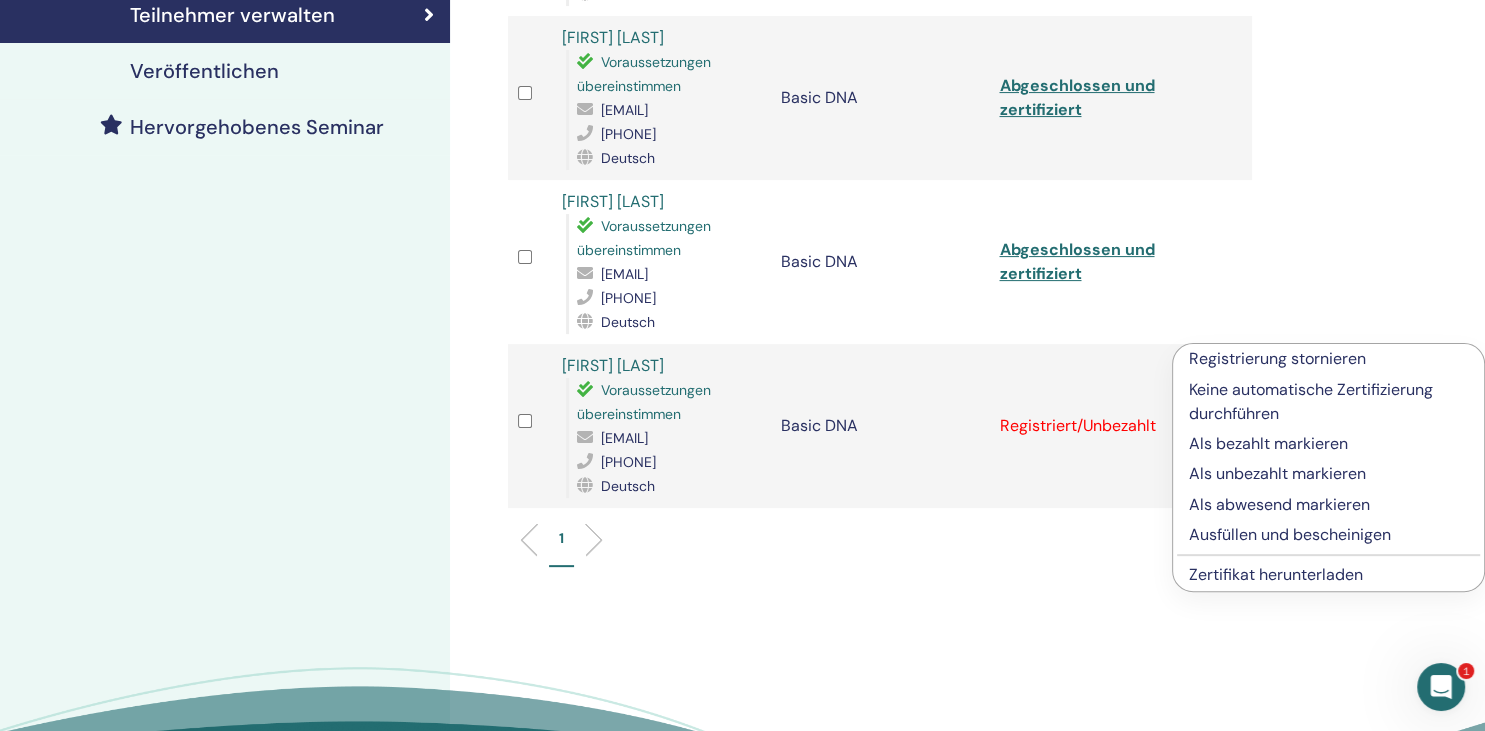 scroll, scrollTop: 492, scrollLeft: 0, axis: vertical 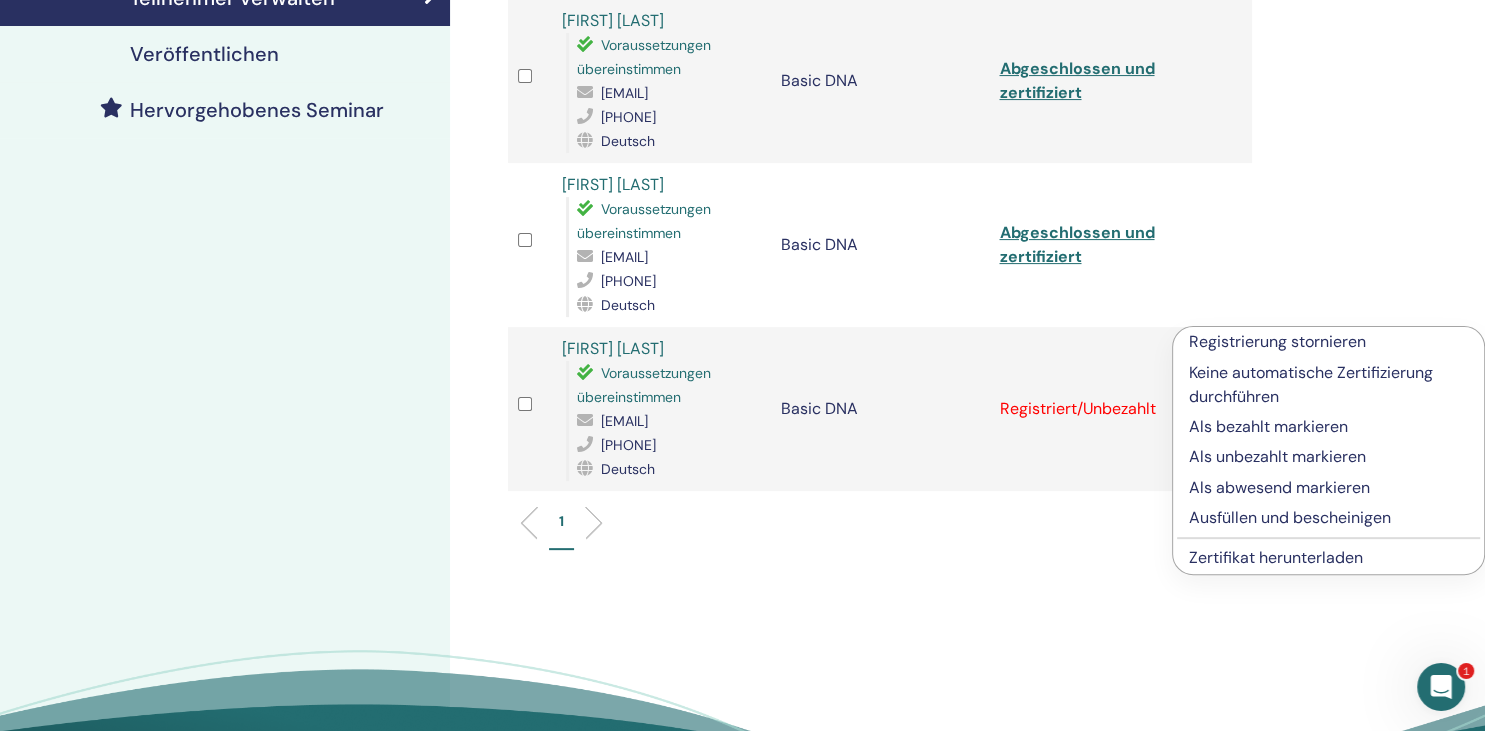 click on "Ausfüllen und bescheinigen" at bounding box center (1328, 518) 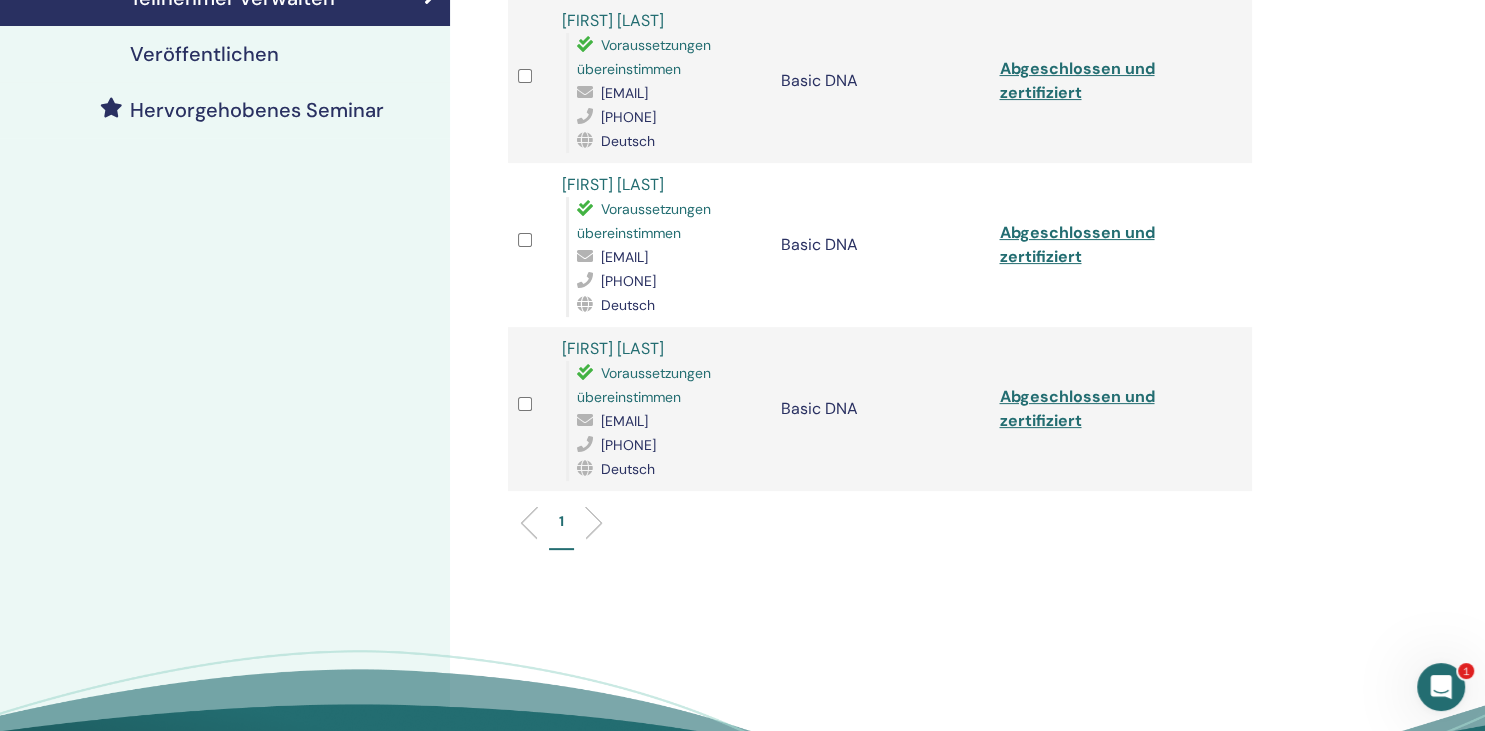 scroll, scrollTop: 0, scrollLeft: 0, axis: both 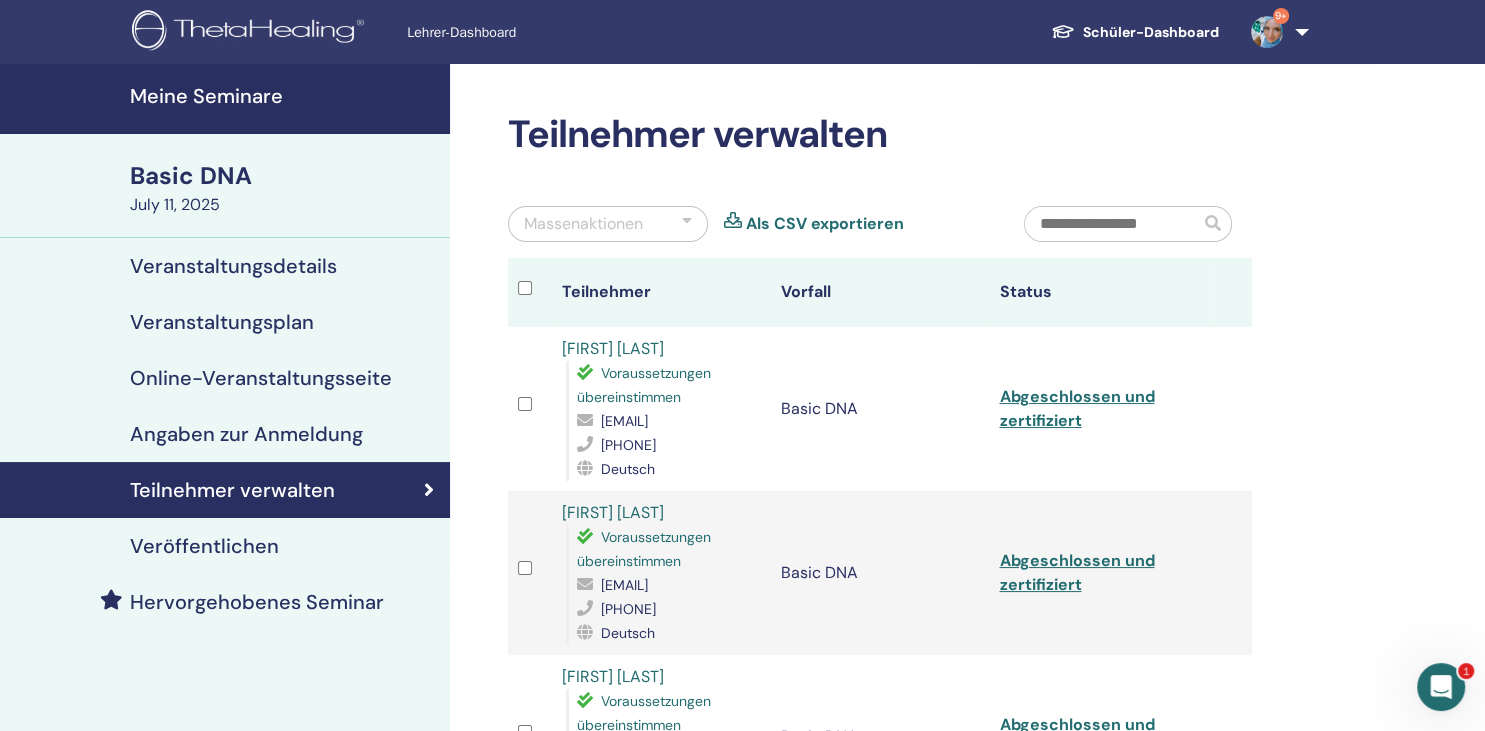 click on "Schüler-Dashboard" at bounding box center (1135, 32) 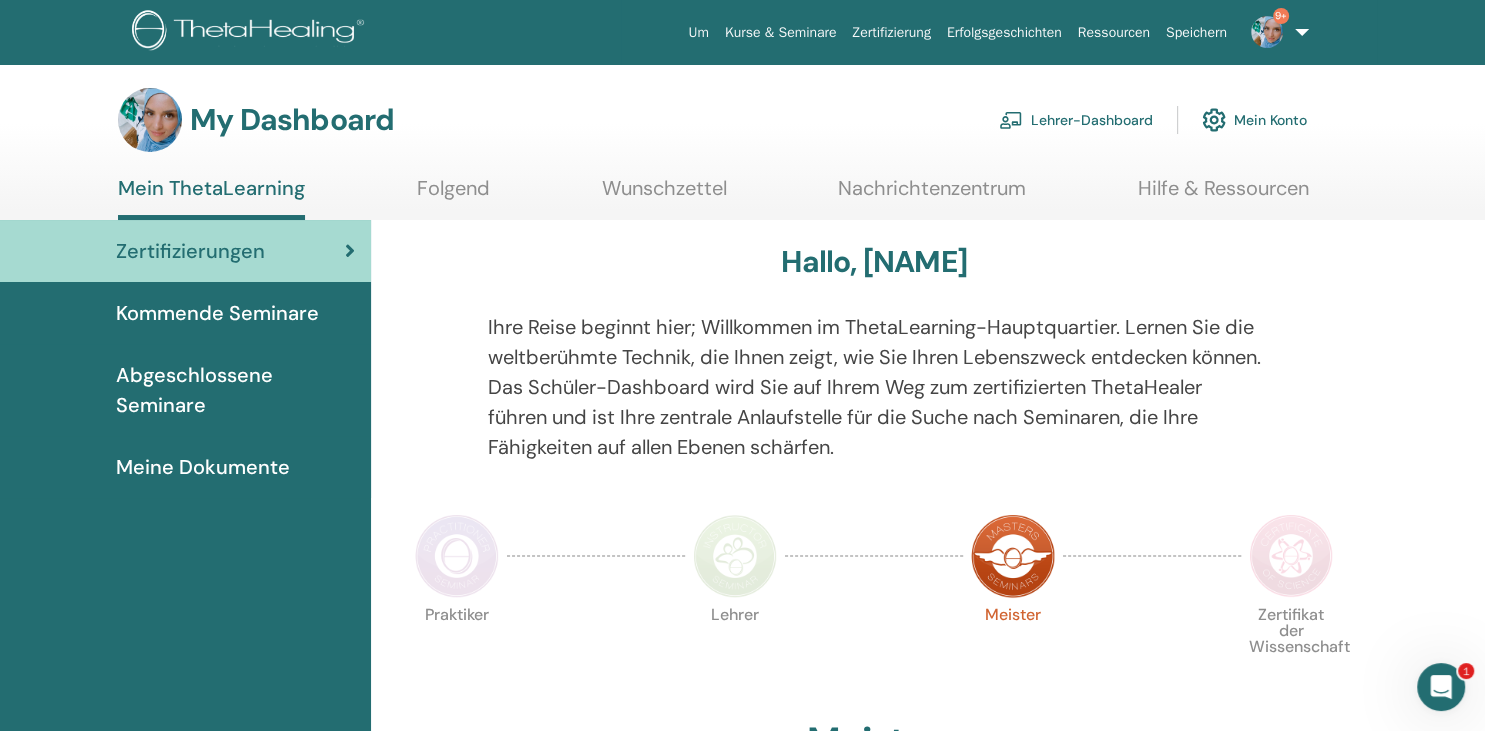 scroll, scrollTop: 0, scrollLeft: 0, axis: both 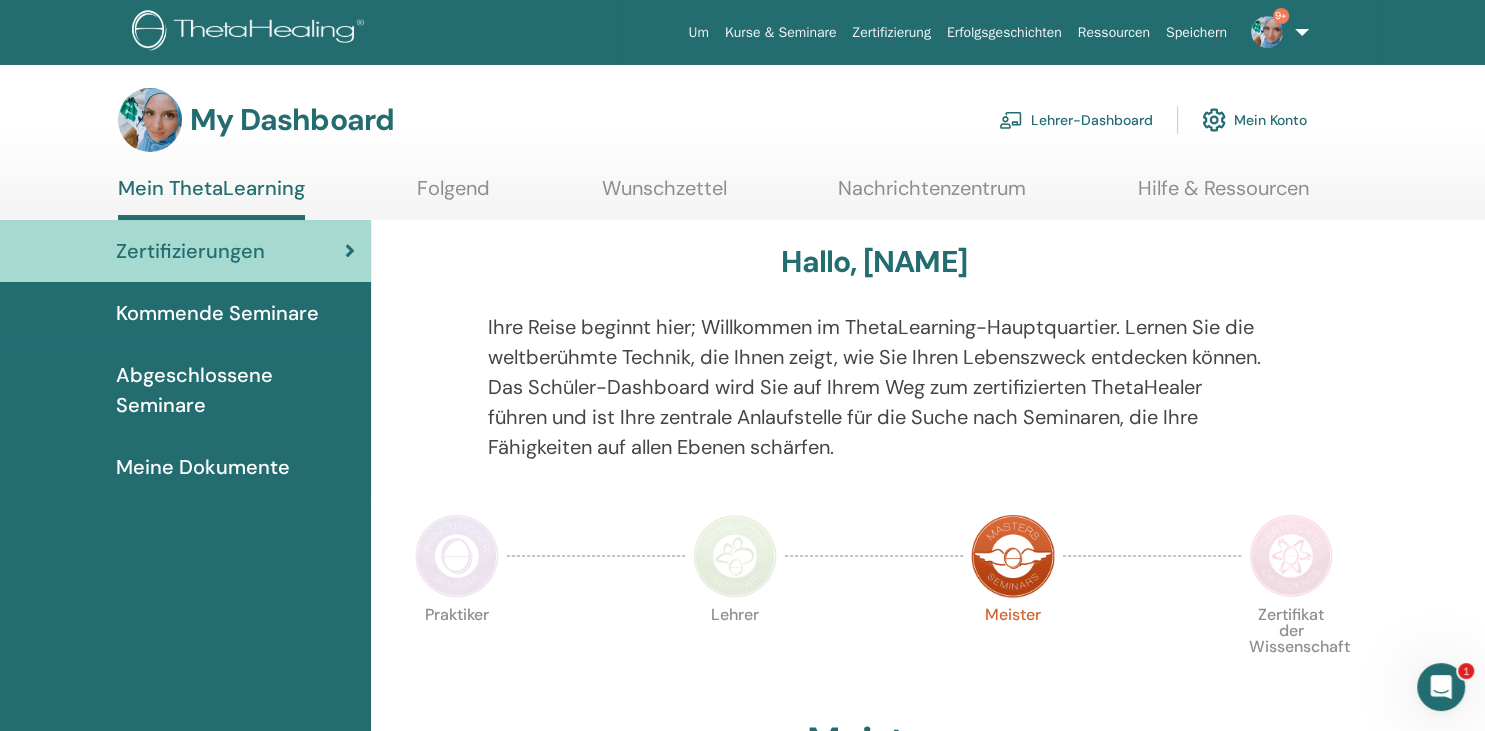 click on "9+" at bounding box center (1267, 31) 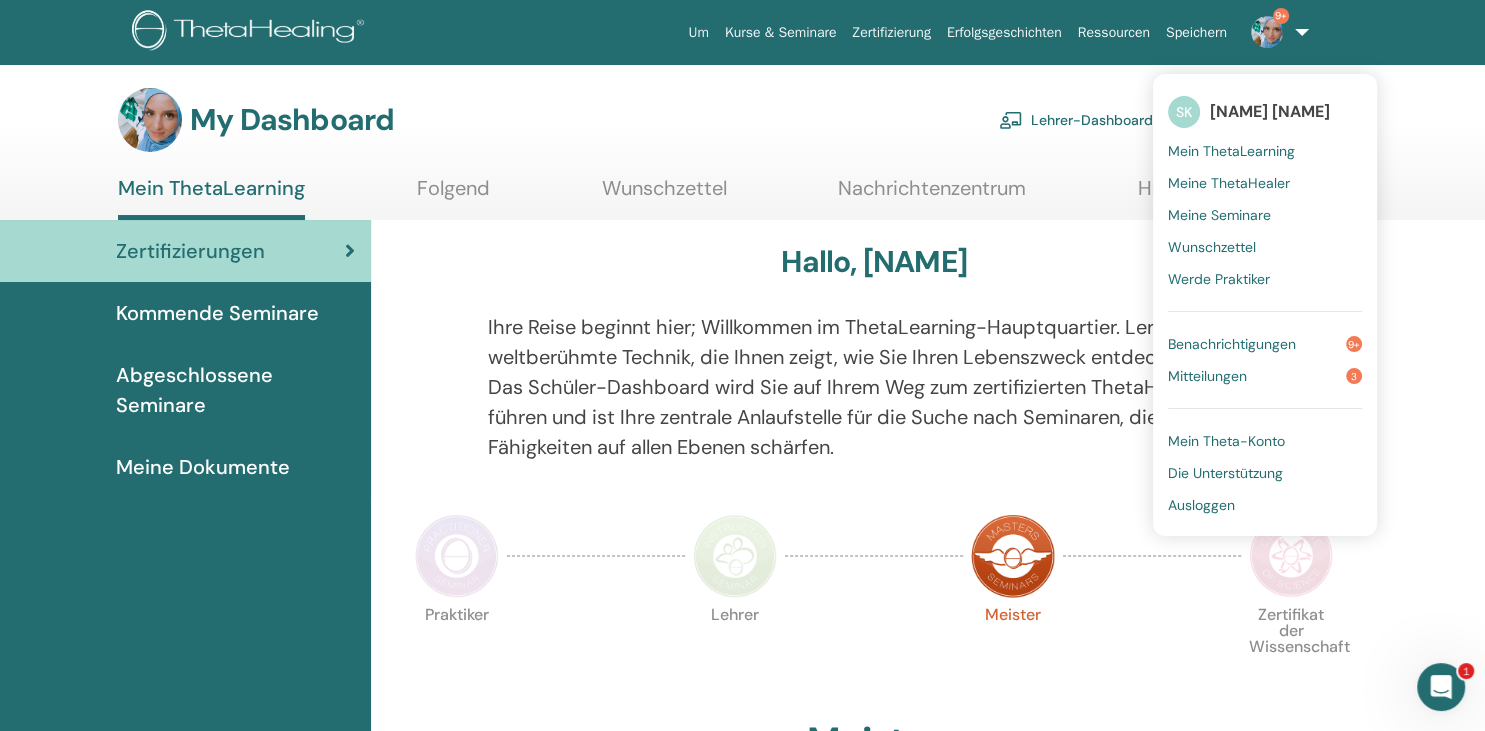 click on "Meine Seminare" at bounding box center [1265, 215] 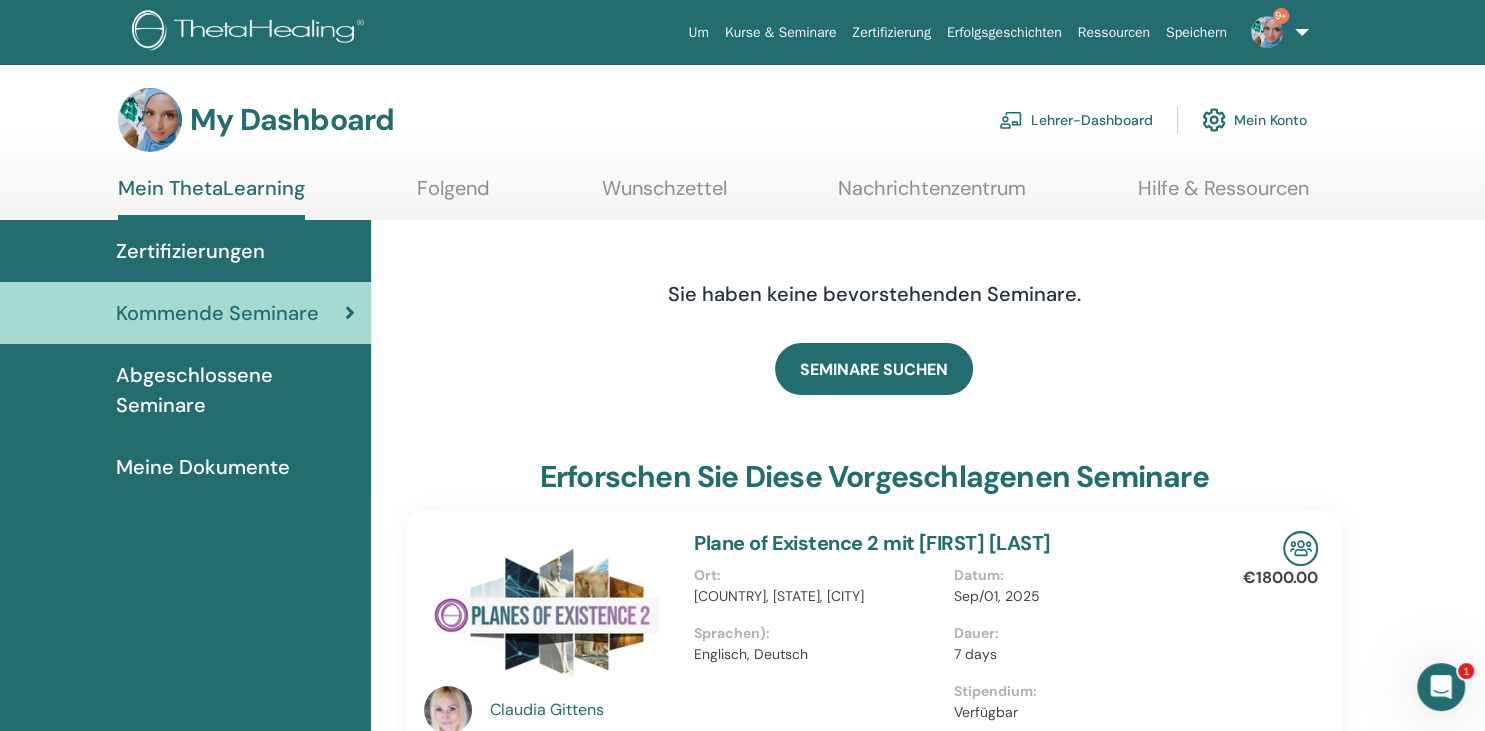 scroll, scrollTop: 0, scrollLeft: 0, axis: both 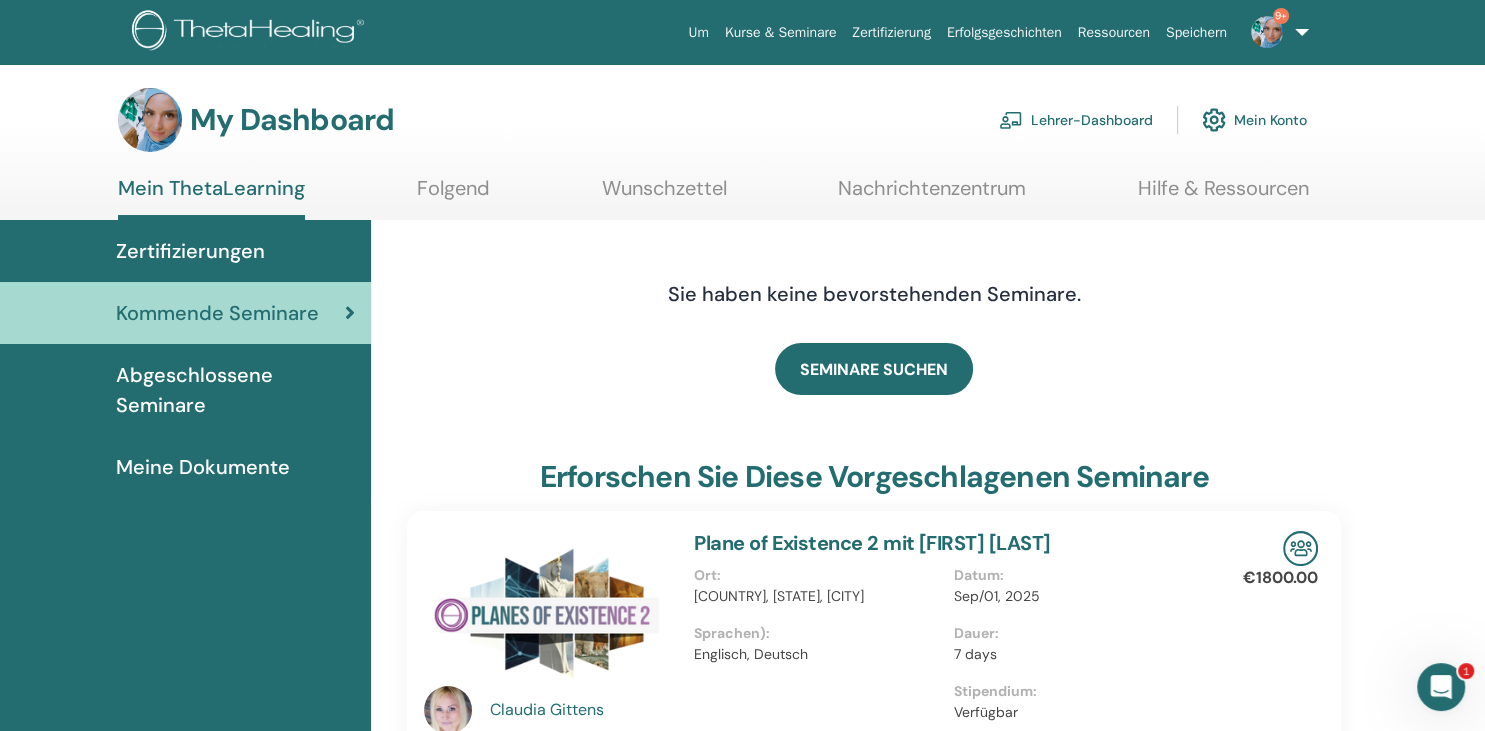 click on "Abgeschlossene Seminare" at bounding box center [235, 390] 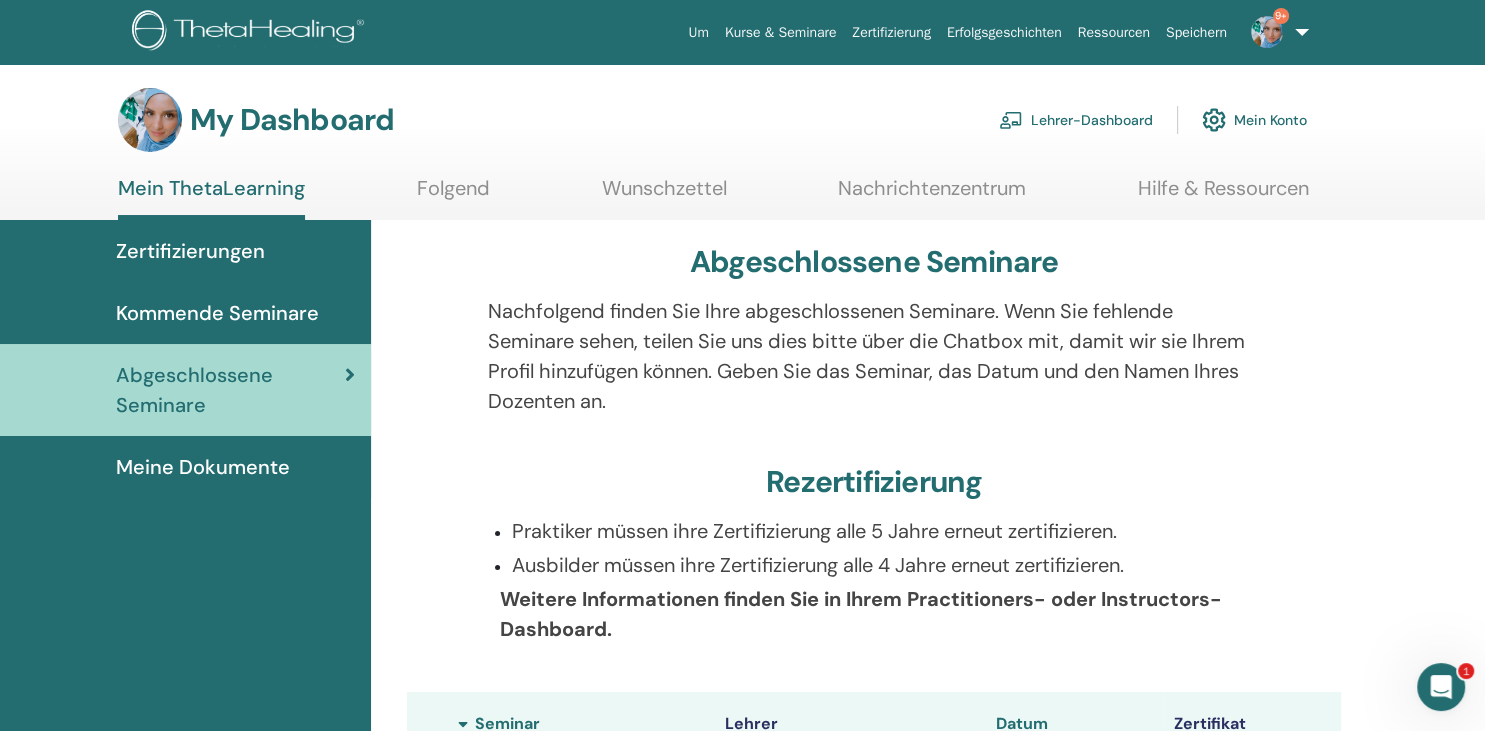 scroll, scrollTop: 0, scrollLeft: 0, axis: both 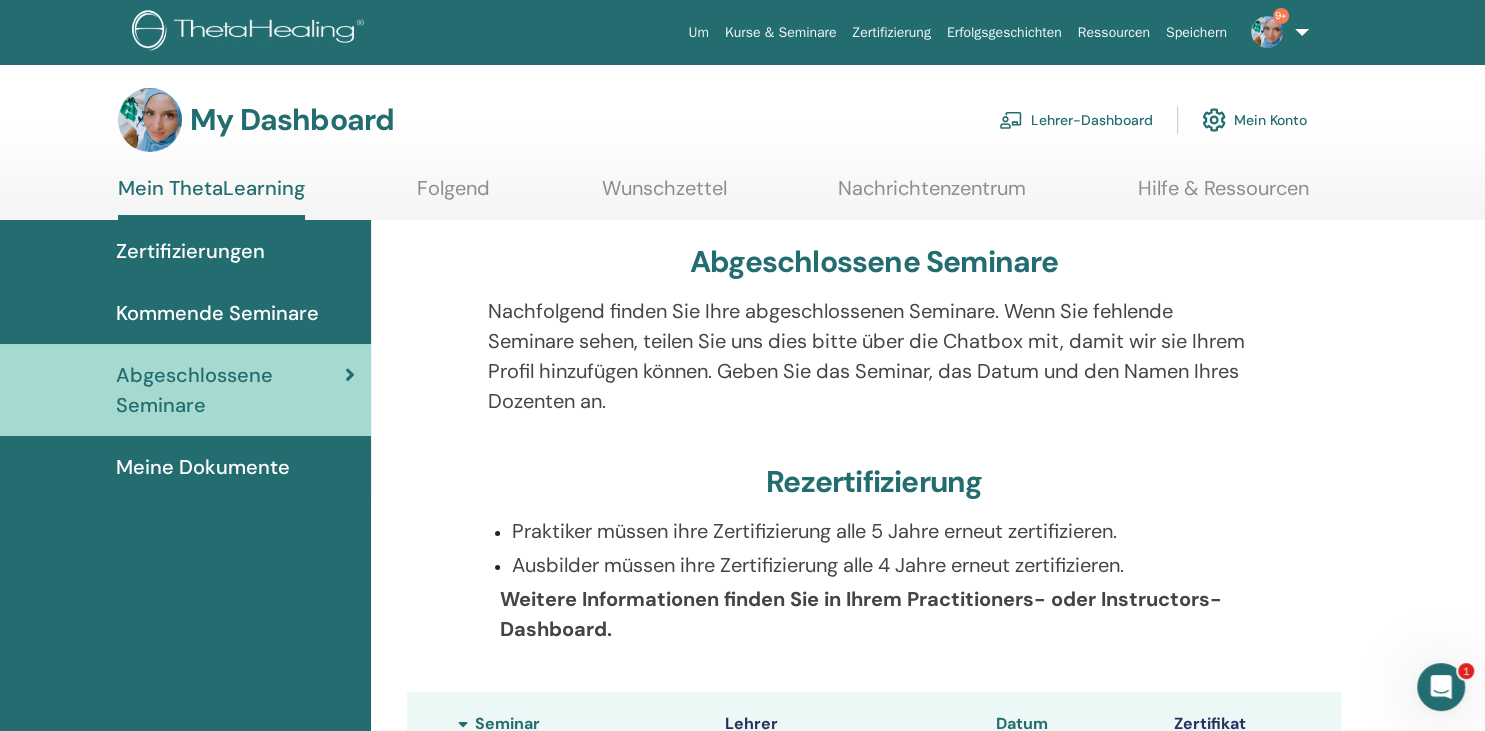 click on "Lehrer-Dashboard" at bounding box center (1076, 120) 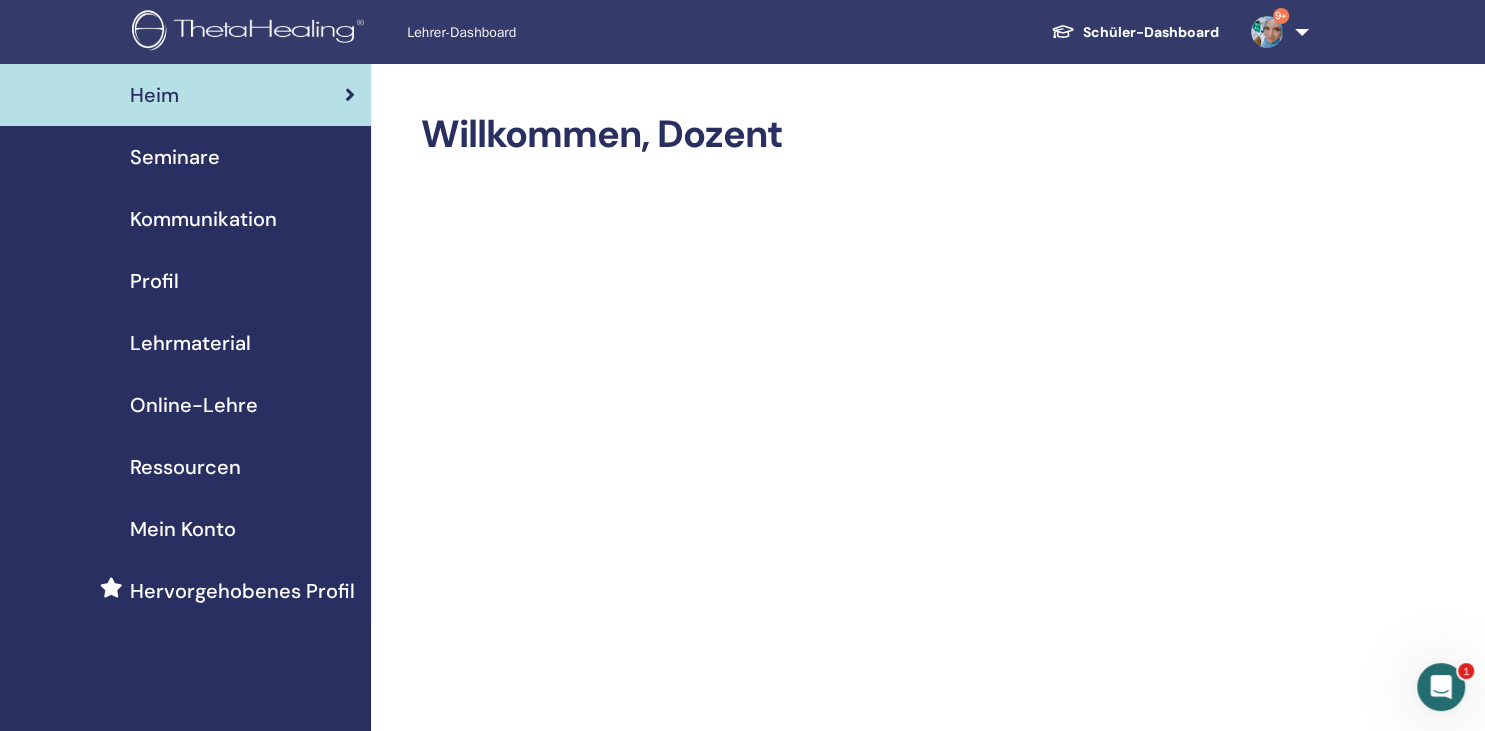 scroll, scrollTop: 0, scrollLeft: 0, axis: both 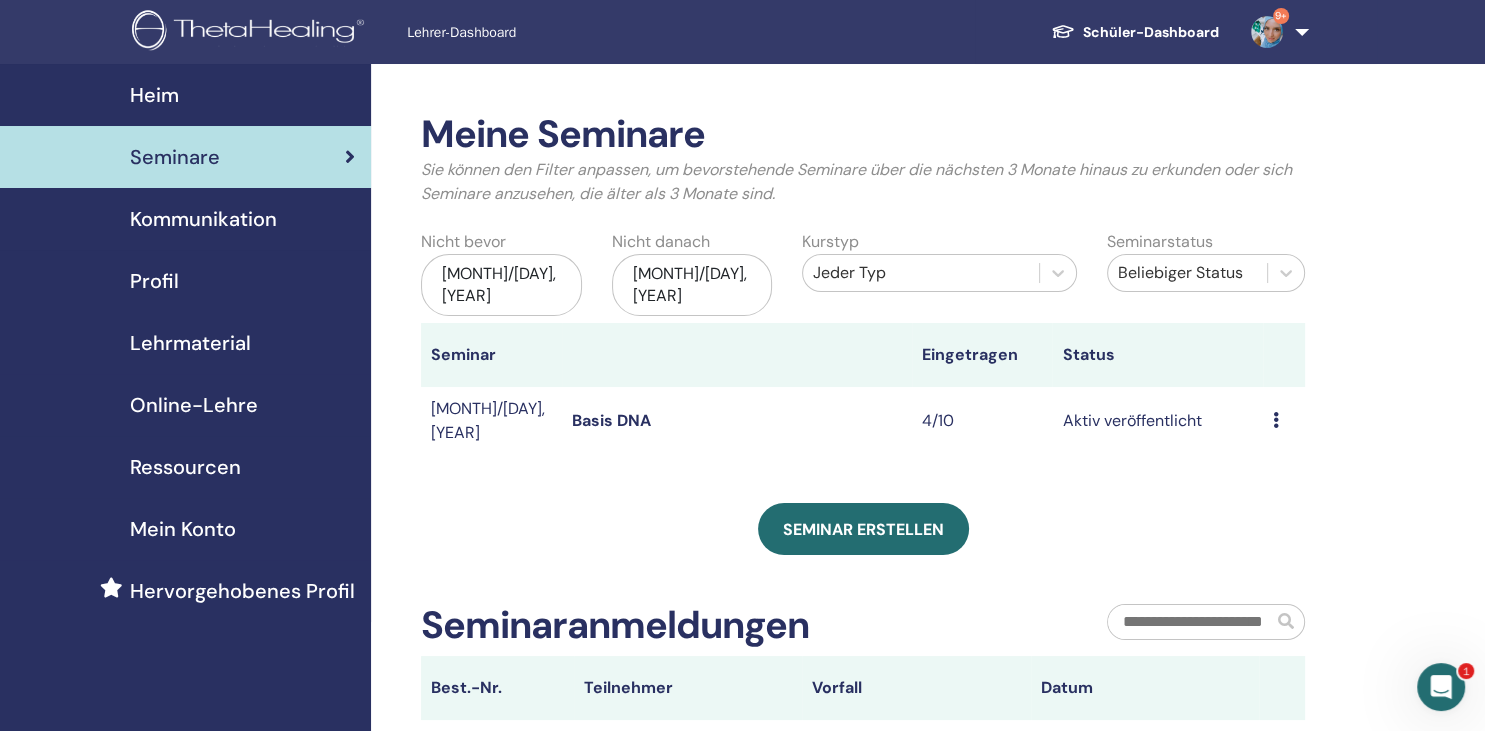 click on "Basis DNA" at bounding box center (611, 420) 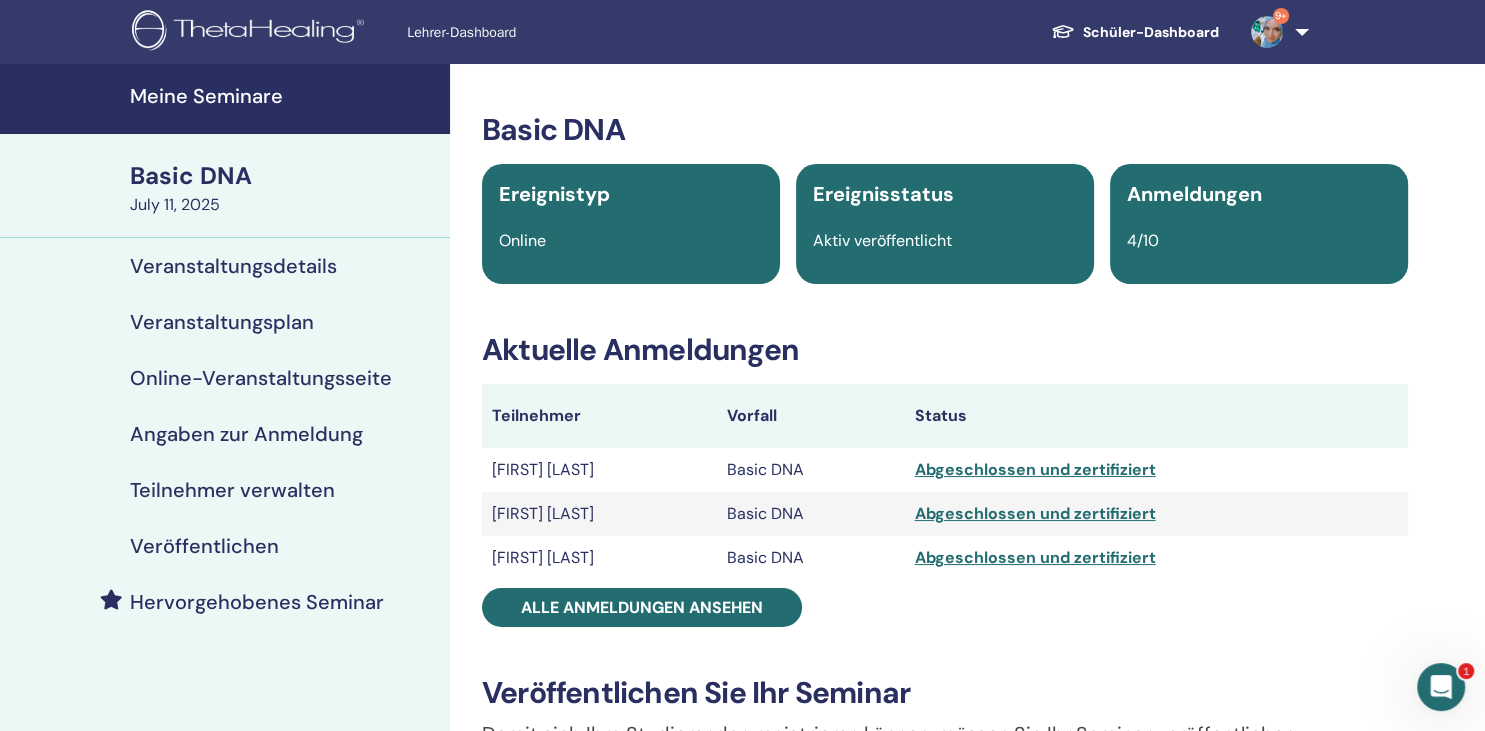 scroll, scrollTop: 0, scrollLeft: 0, axis: both 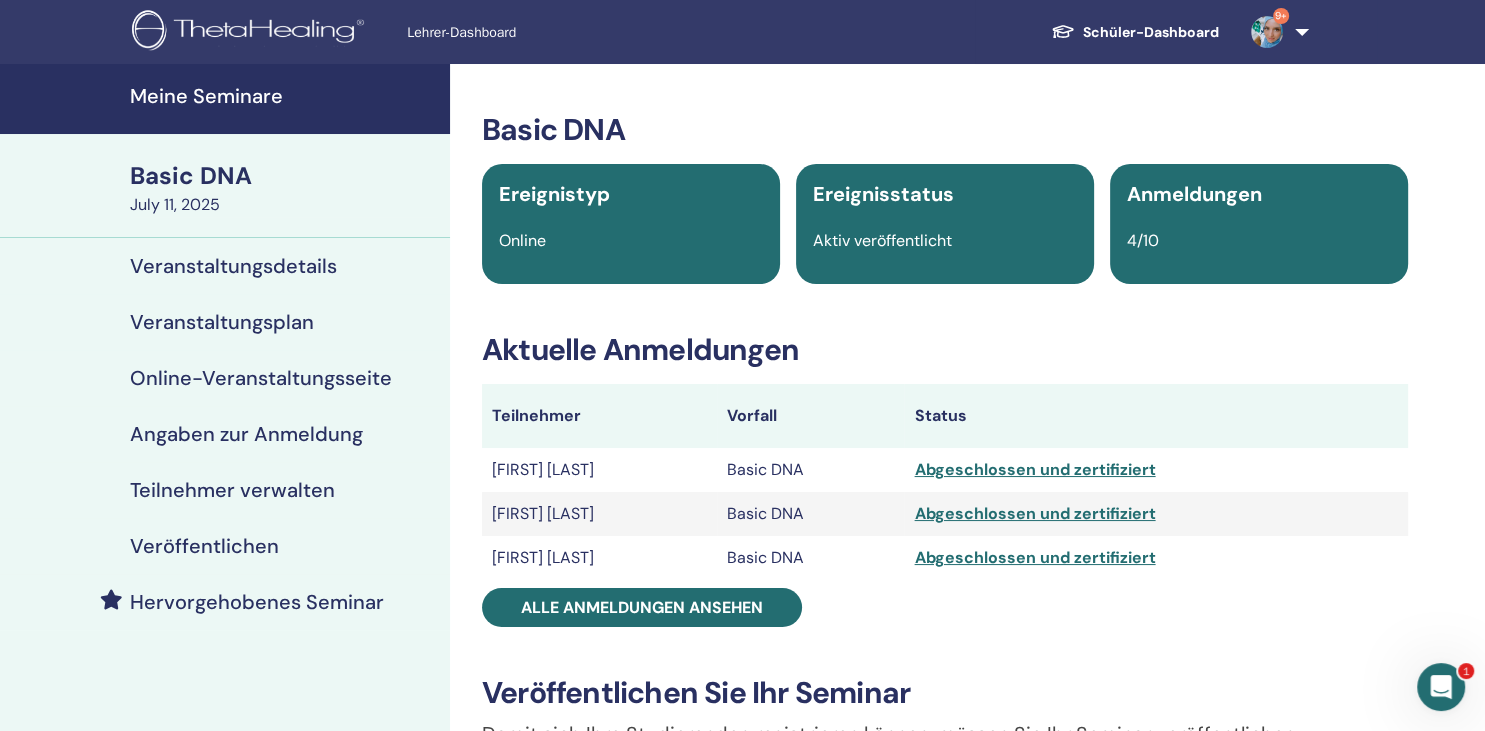click on "Teilnehmer verwalten" at bounding box center (232, 490) 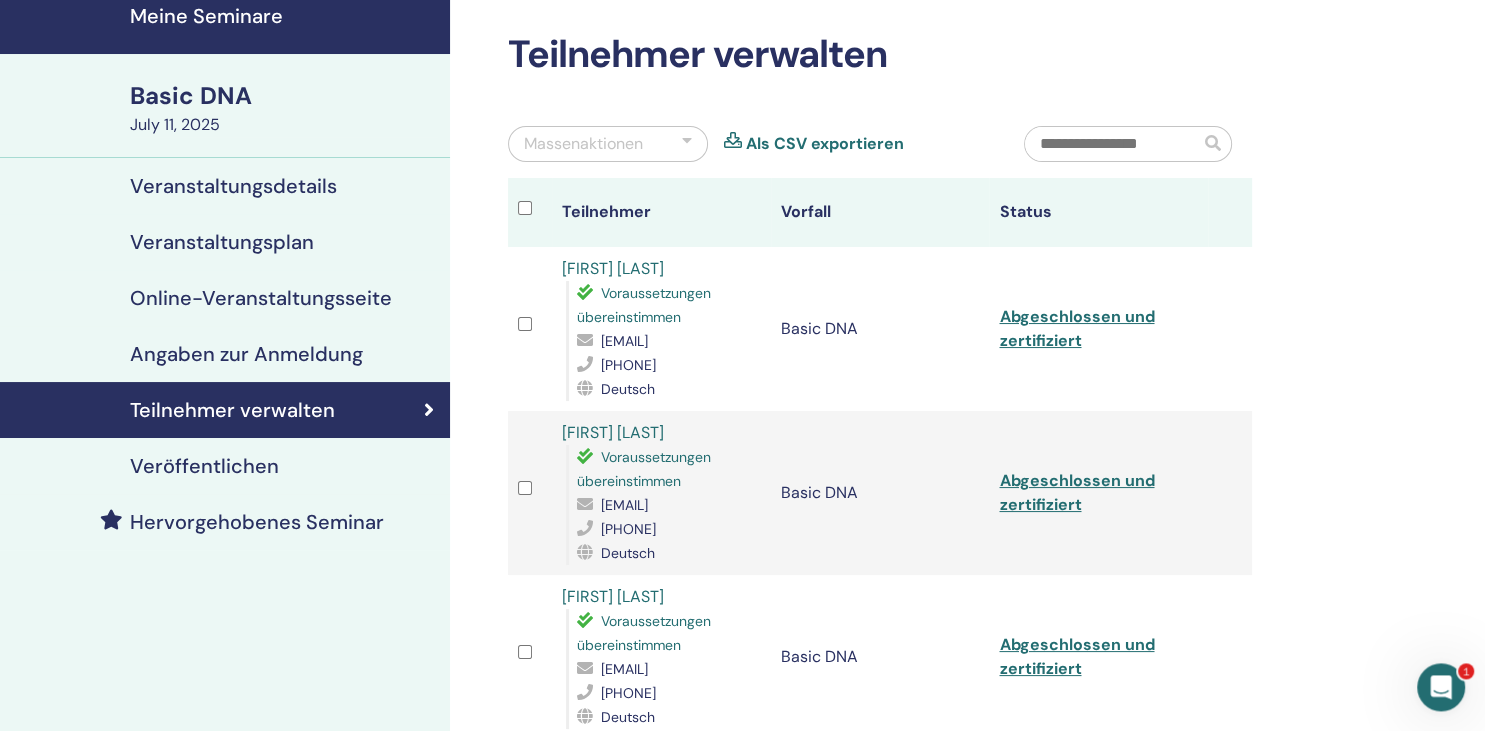 scroll, scrollTop: 78, scrollLeft: 0, axis: vertical 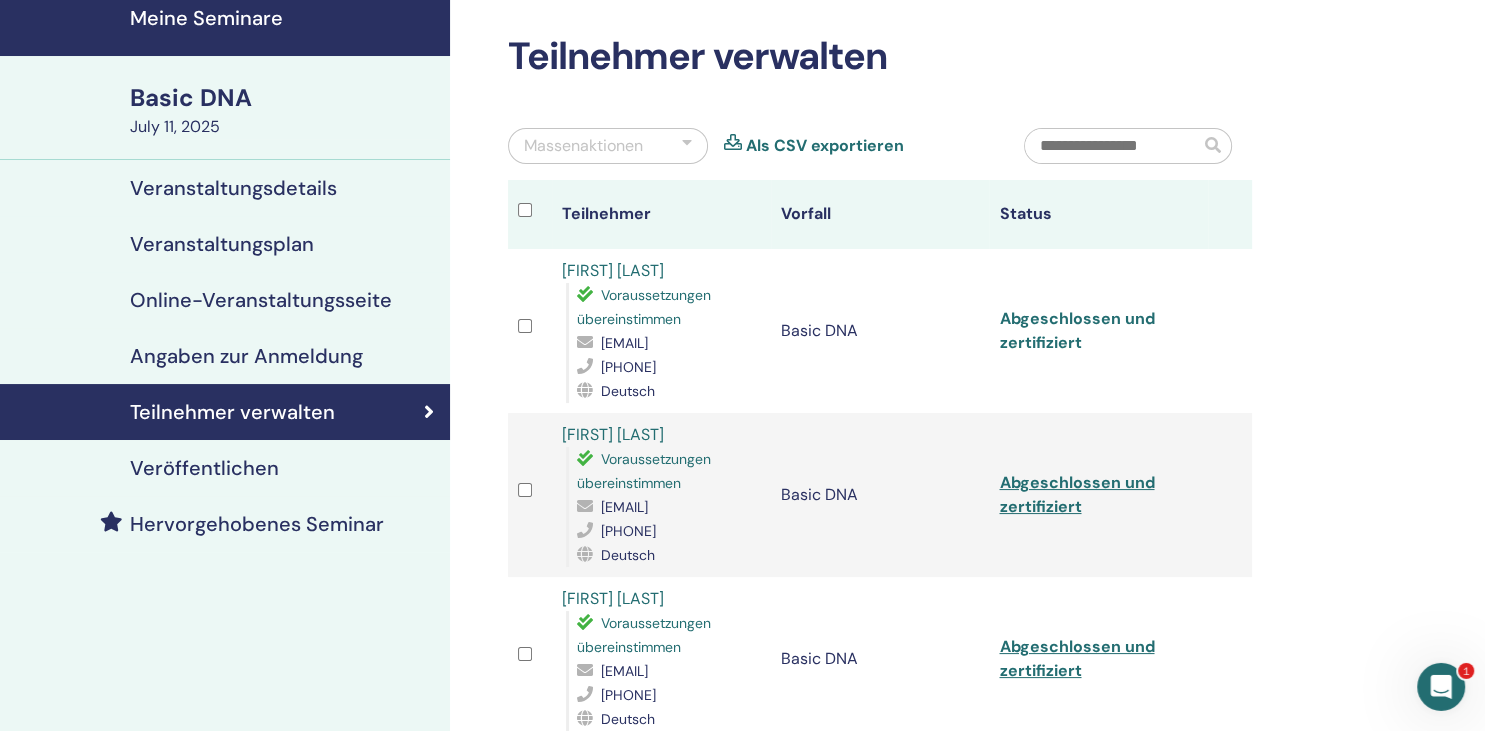 click on "Abgeschlossen und zertifiziert" at bounding box center [1076, 330] 